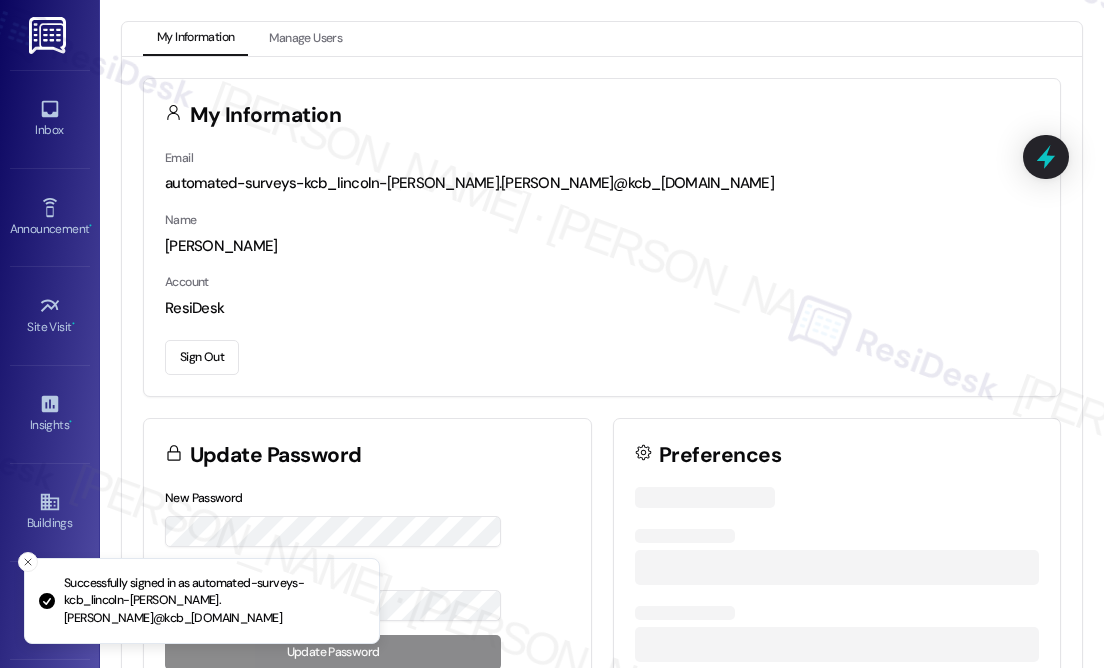 scroll, scrollTop: 0, scrollLeft: 0, axis: both 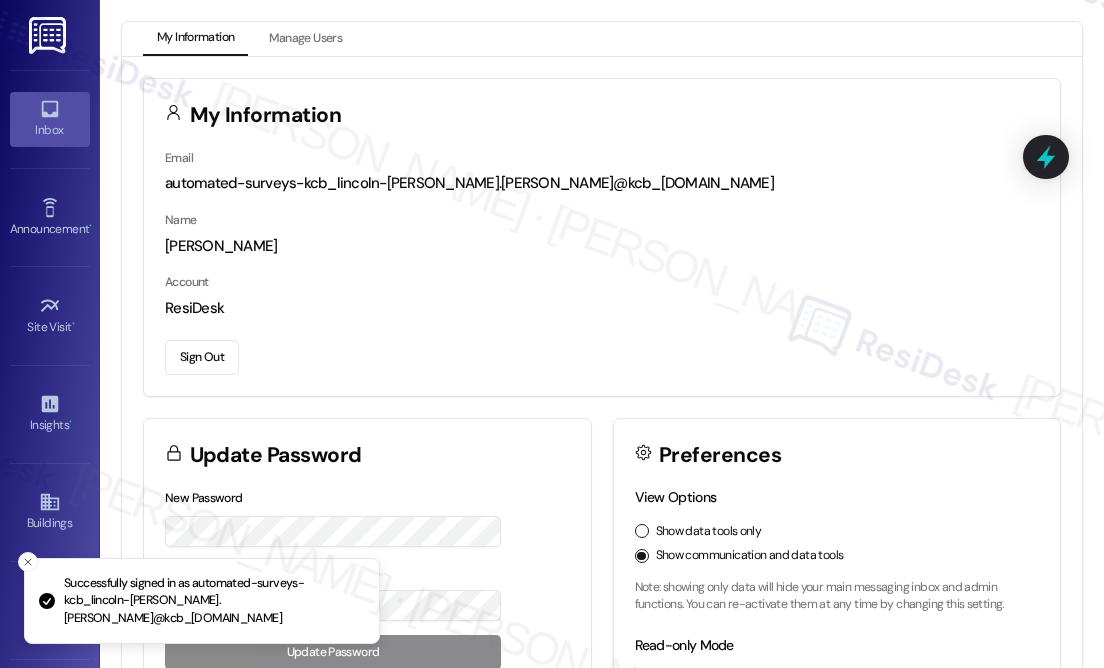 click 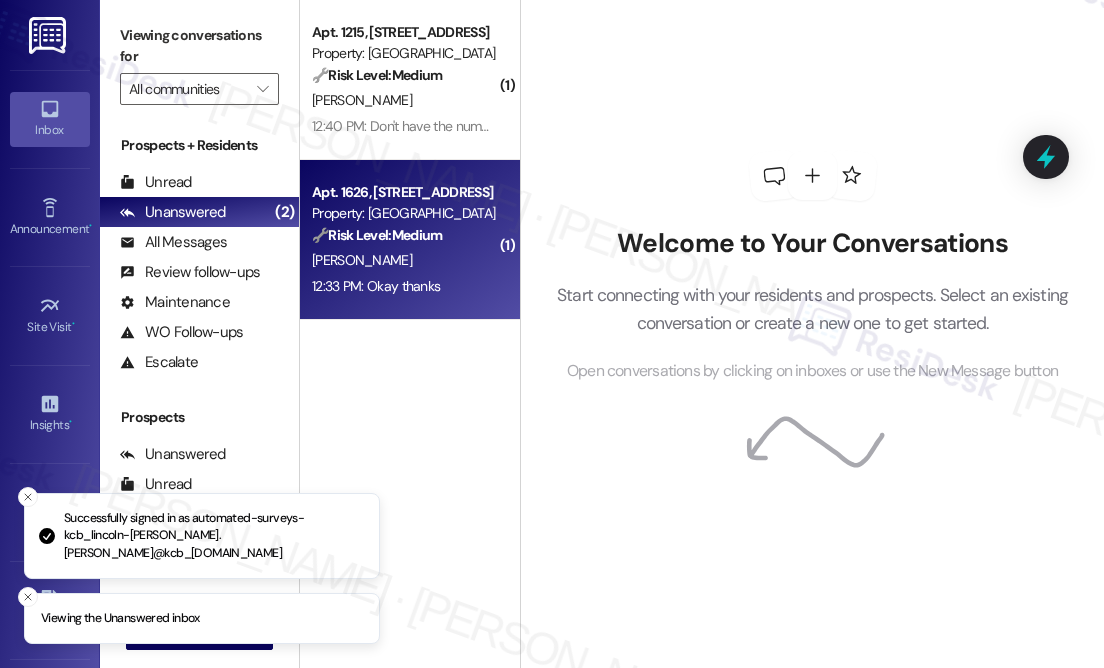 click on "🔧  Risk Level:  Medium" at bounding box center (377, 235) 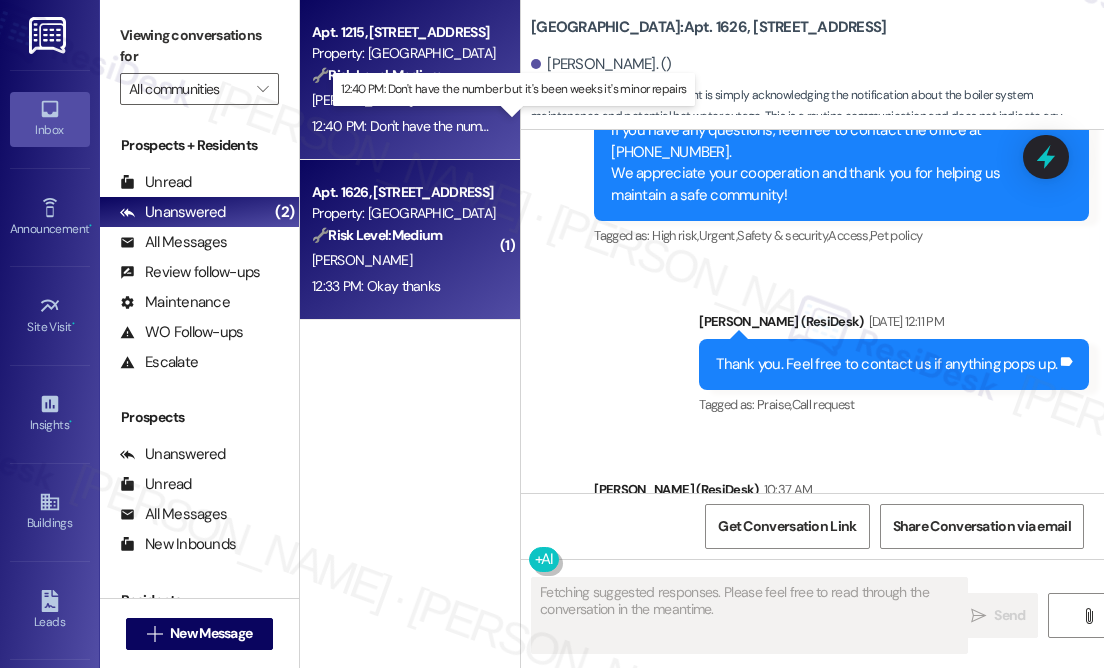 type on "Fetching suggested responses. Please feel free to read through the conversation in the meantime." 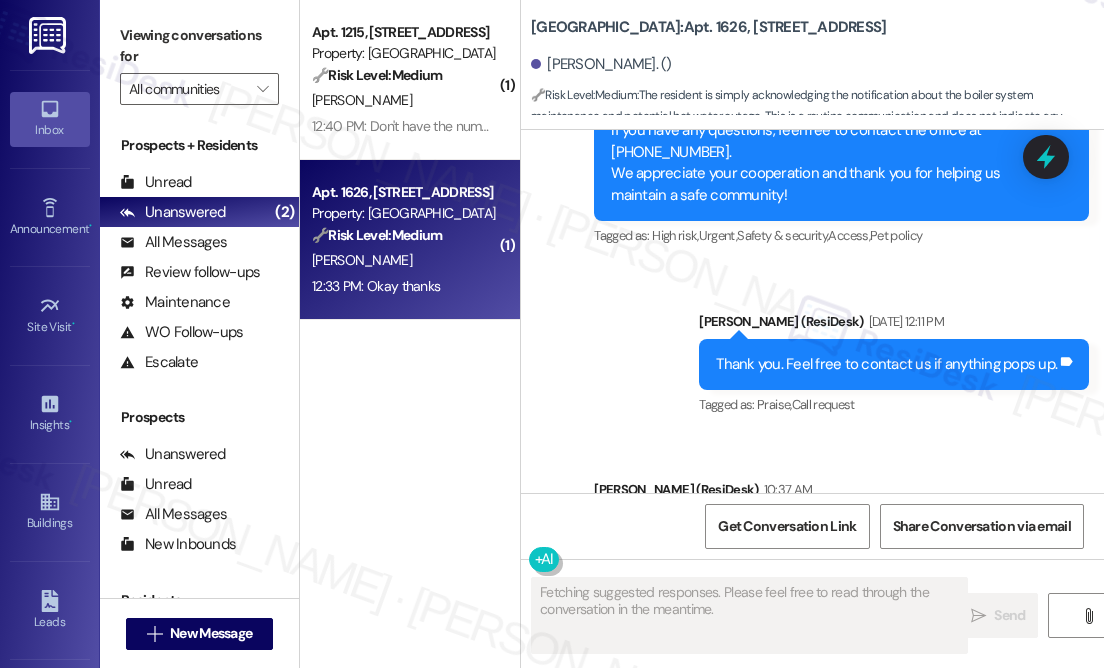 scroll, scrollTop: 29620, scrollLeft: 0, axis: vertical 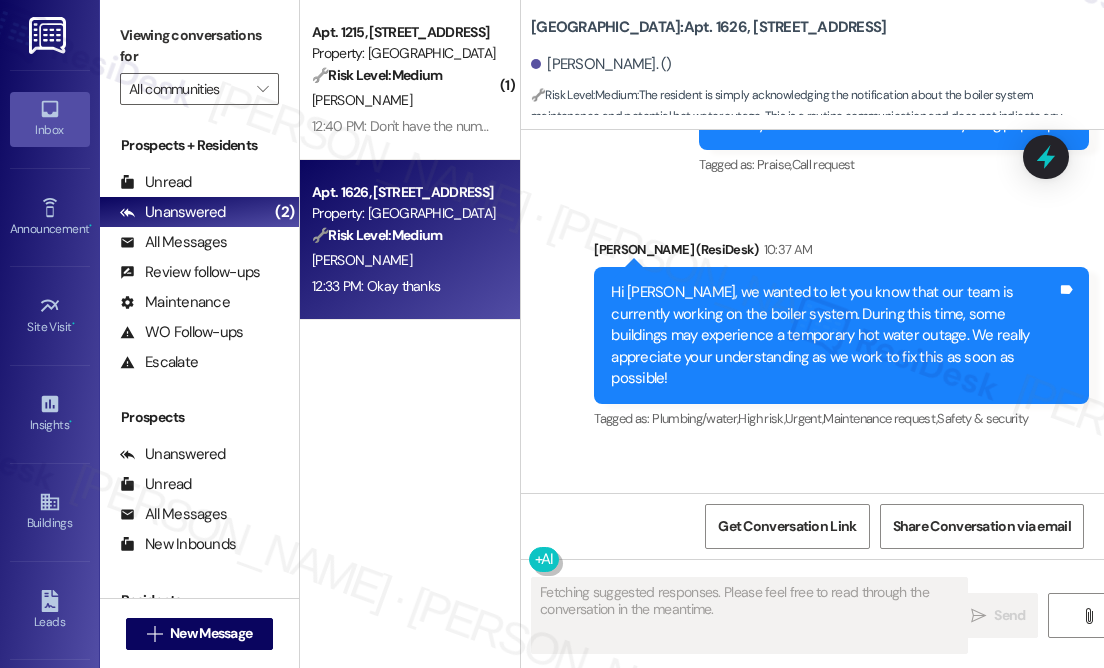 click on "Hi [PERSON_NAME], we wanted to let you know that our team is currently working on the boiler system. During this time, some buildings may experience a temporary hot water outage. We really appreciate your understanding as we work to fix this as soon as possible!" at bounding box center (834, 335) 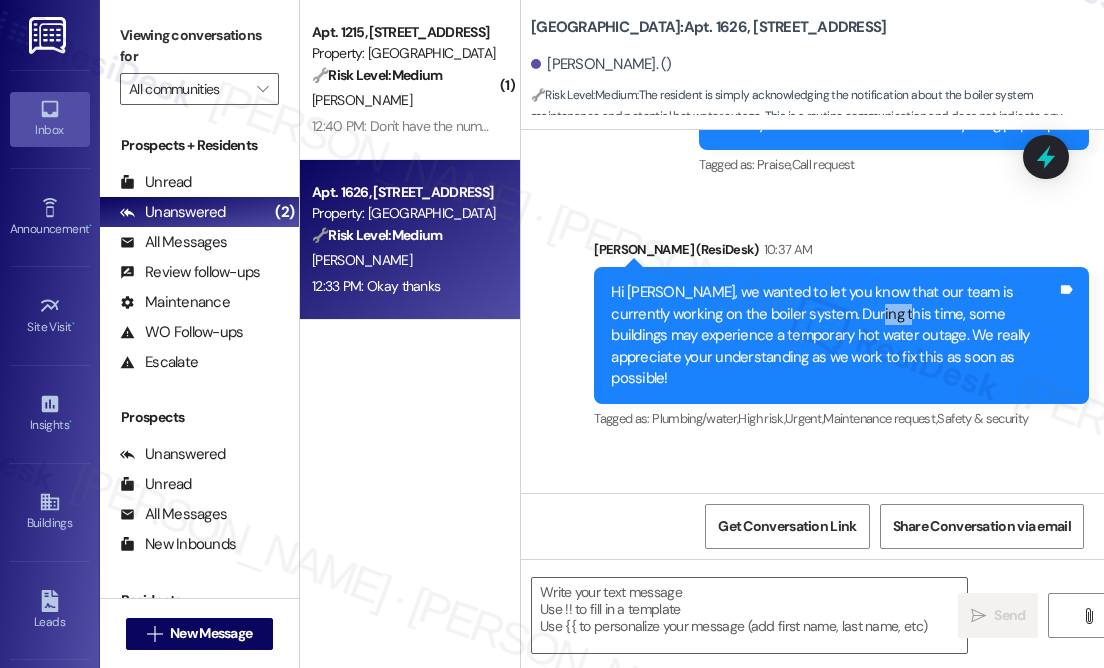click on "Hi [PERSON_NAME], we wanted to let you know that our team is currently working on the boiler system. During this time, some buildings may experience a temporary hot water outage. We really appreciate your understanding as we work to fix this as soon as possible!" at bounding box center (834, 335) 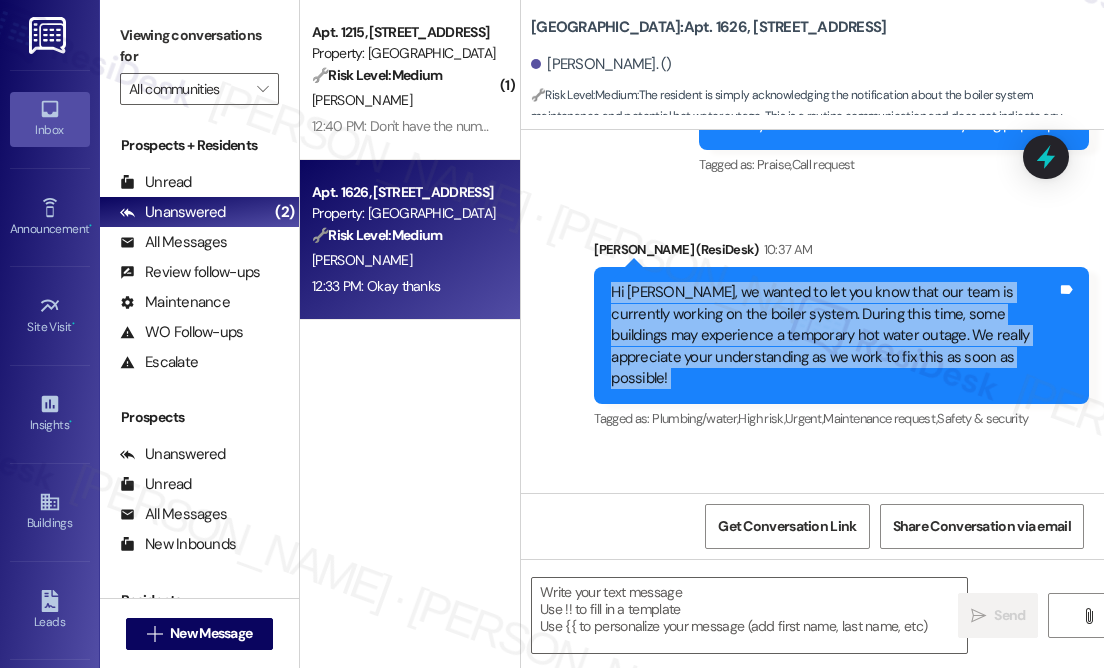 click on "Hi [PERSON_NAME], we wanted to let you know that our team is currently working on the boiler system. During this time, some buildings may experience a temporary hot water outage. We really appreciate your understanding as we work to fix this as soon as possible!" at bounding box center [834, 335] 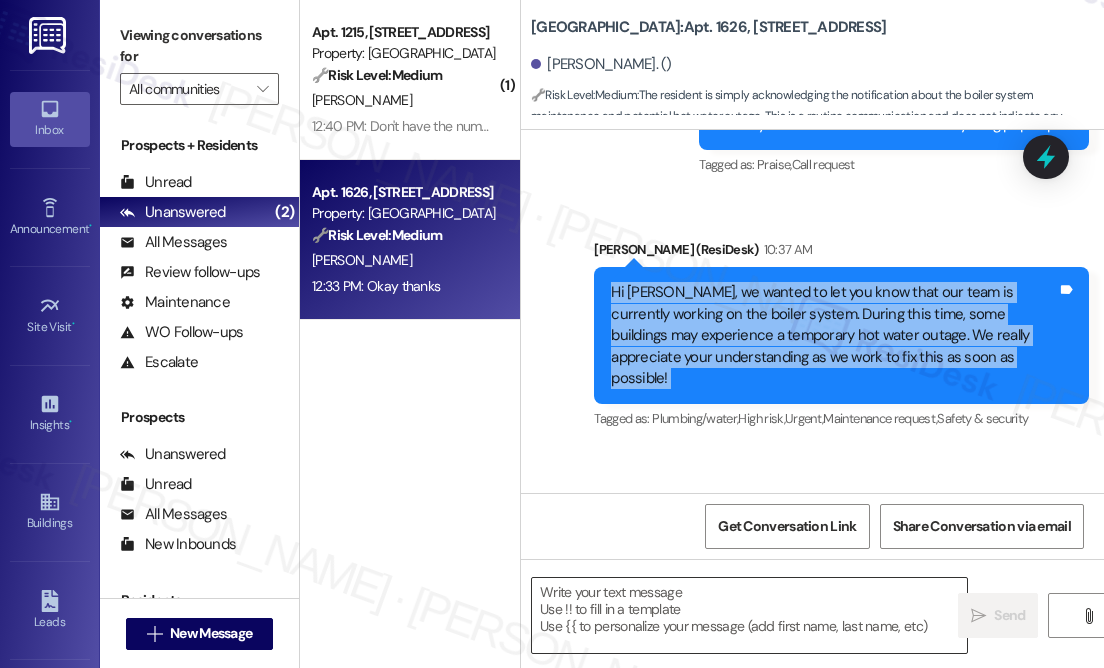 click at bounding box center (749, 615) 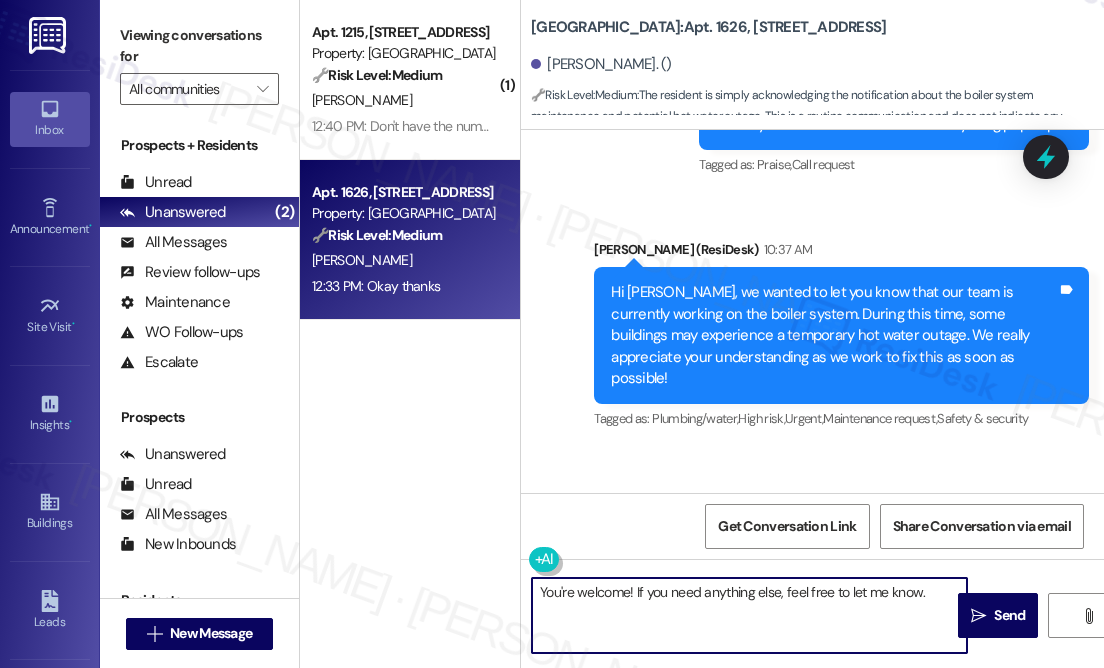 click on "You're welcome! If you need anything else, feel free to let me know." at bounding box center (749, 615) 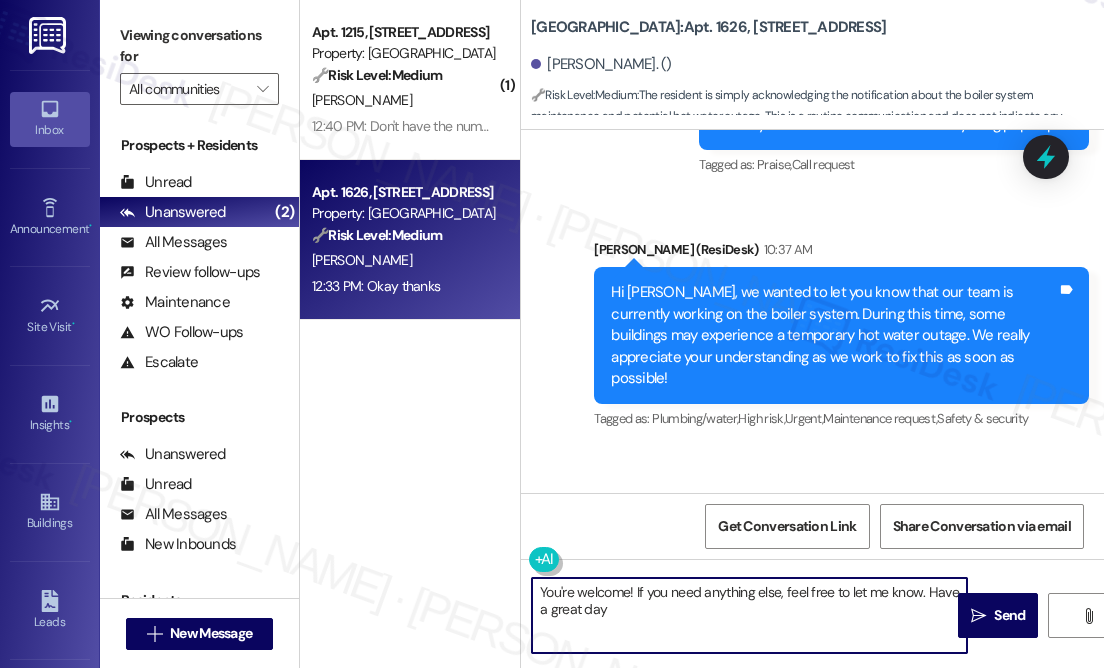 type on "You're welcome! If you need anything else, feel free to let me know. Have a great day!" 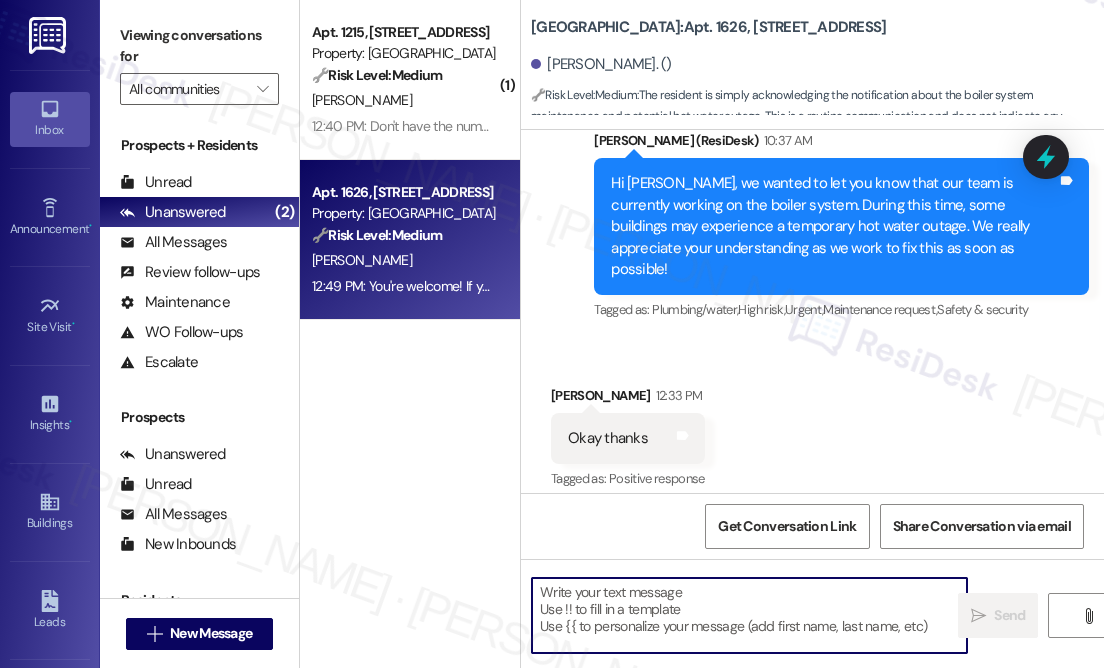 scroll, scrollTop: 29781, scrollLeft: 0, axis: vertical 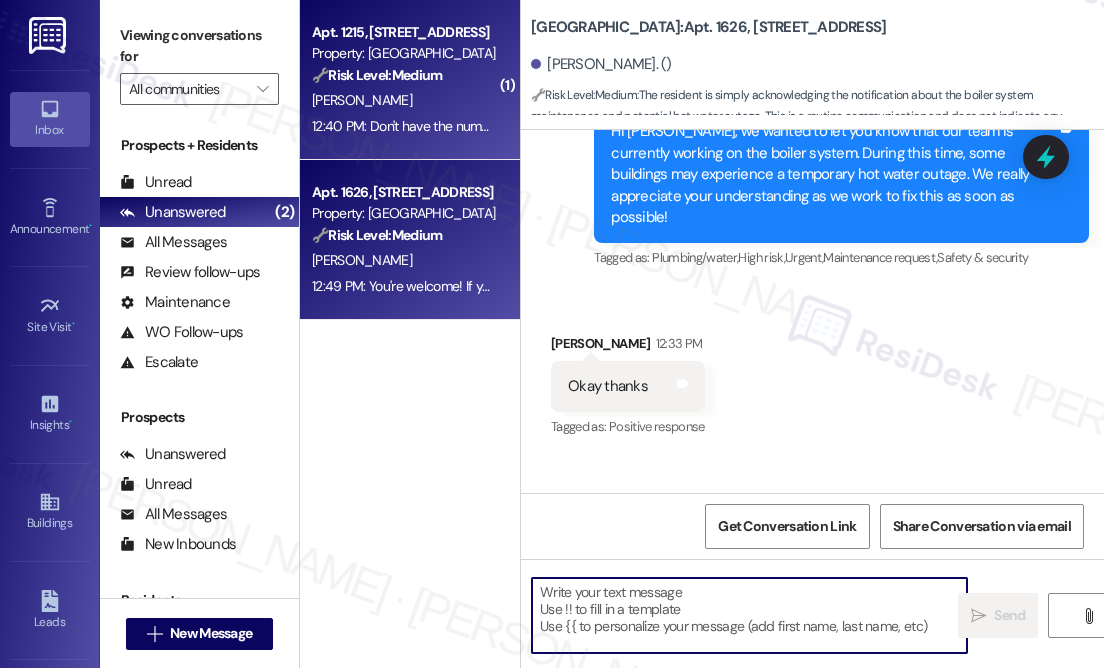 type 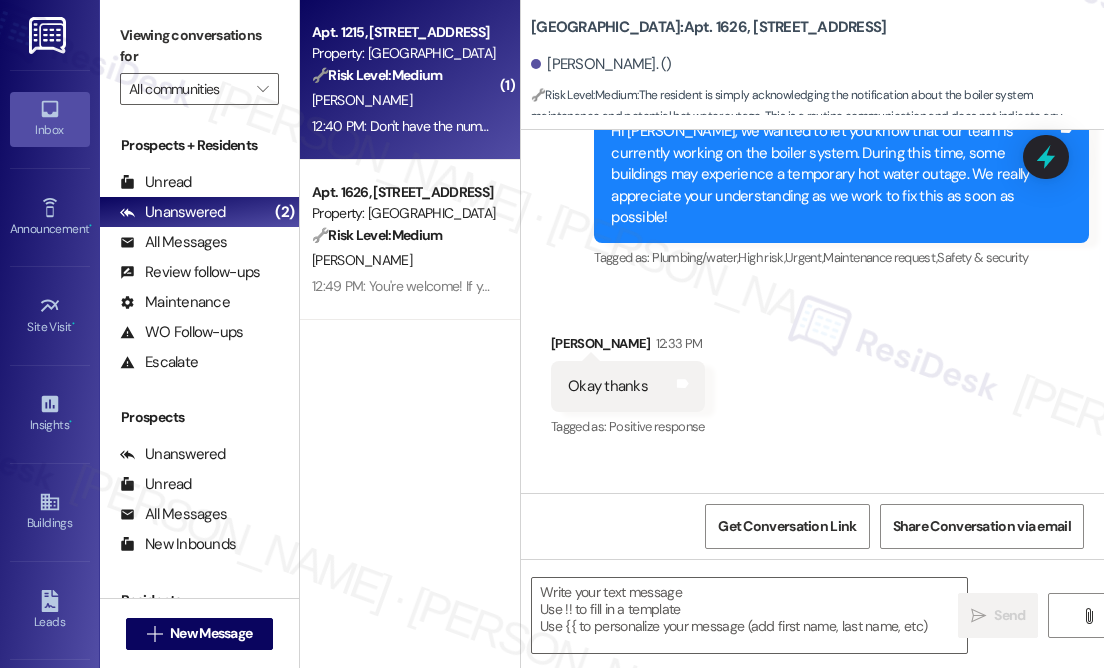 type on "Fetching suggested responses. Please feel free to read through the conversation in the meantime." 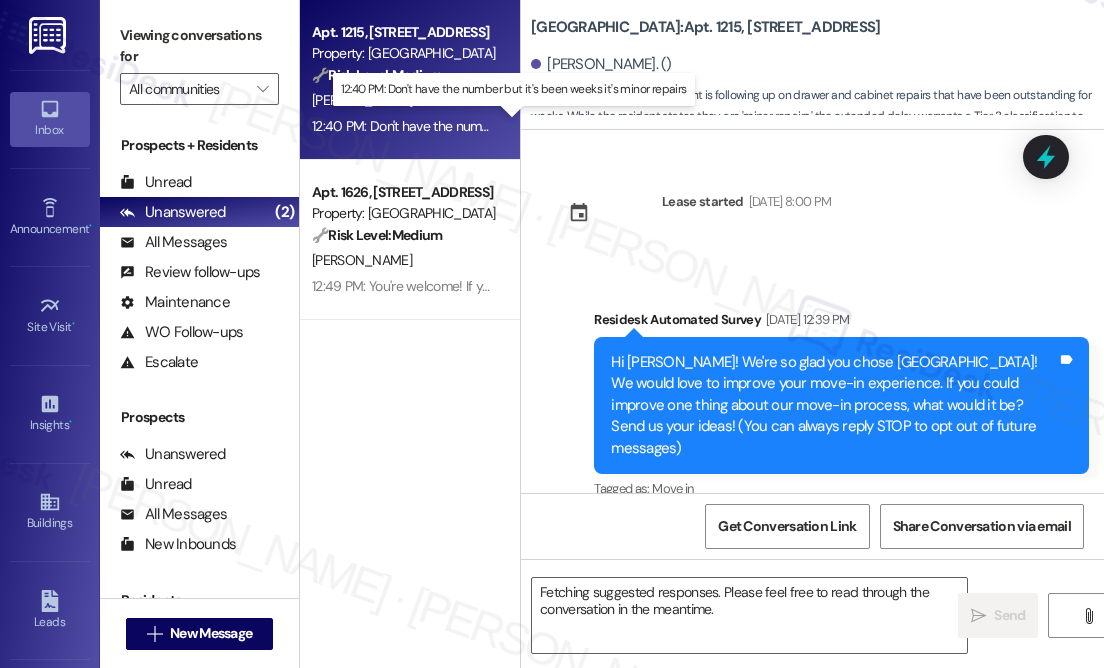 scroll, scrollTop: 17070, scrollLeft: 0, axis: vertical 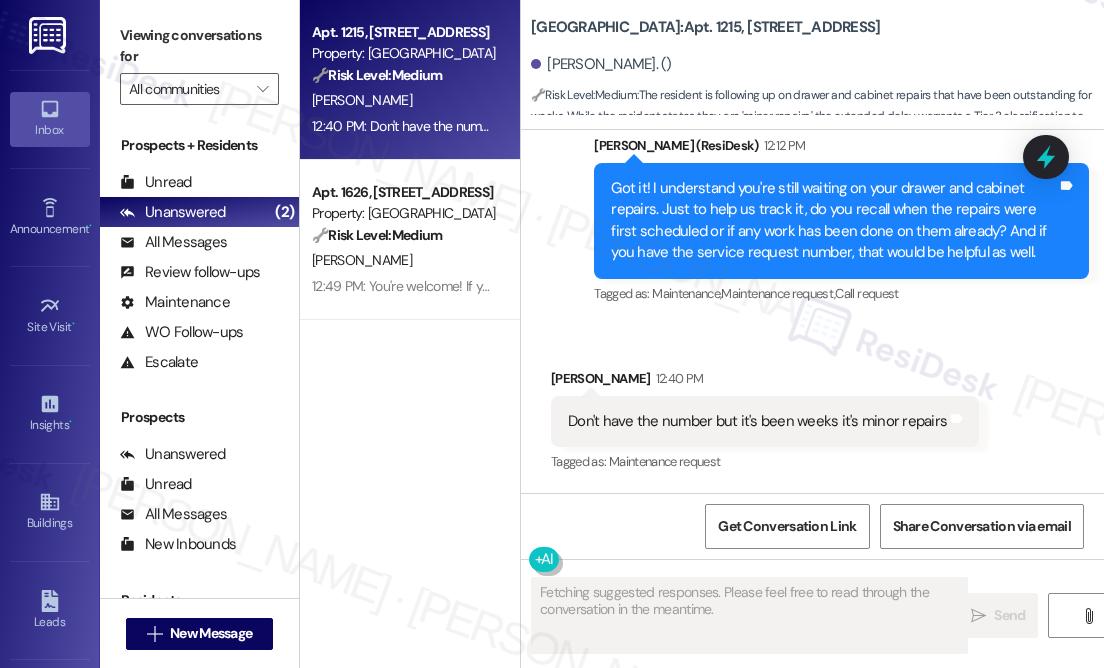 click on "Don't have the number but it's been weeks it's minor repairs" at bounding box center (757, 421) 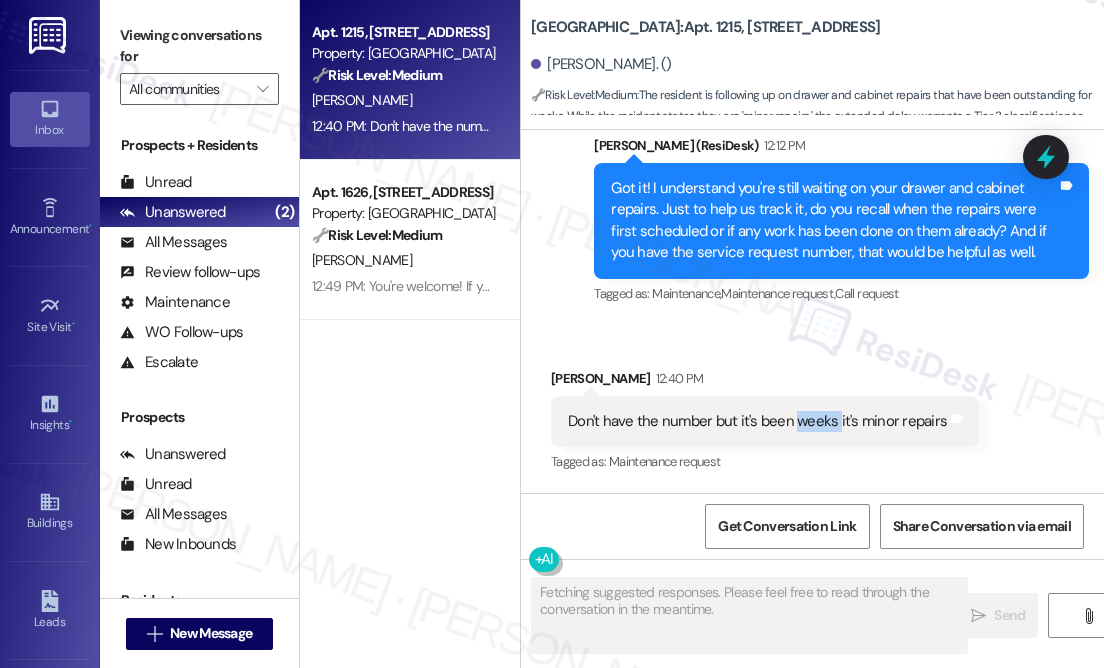 click on "Don't have the number but it's been weeks it's minor repairs" at bounding box center [757, 421] 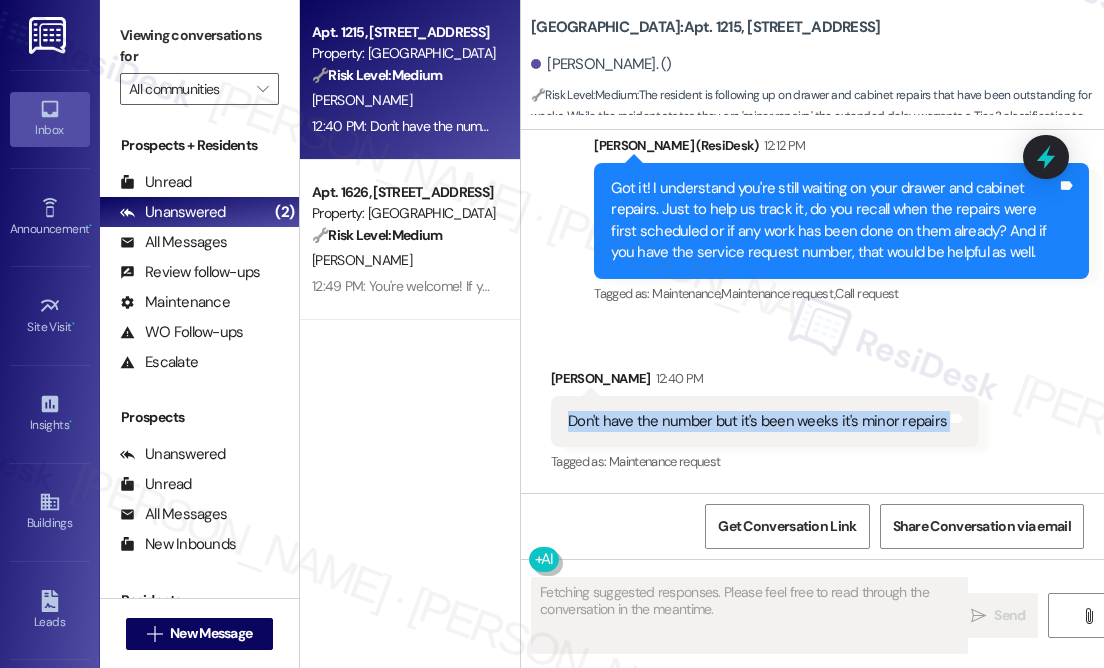 click on "Don't have the number but it's been weeks it's minor repairs" at bounding box center (757, 421) 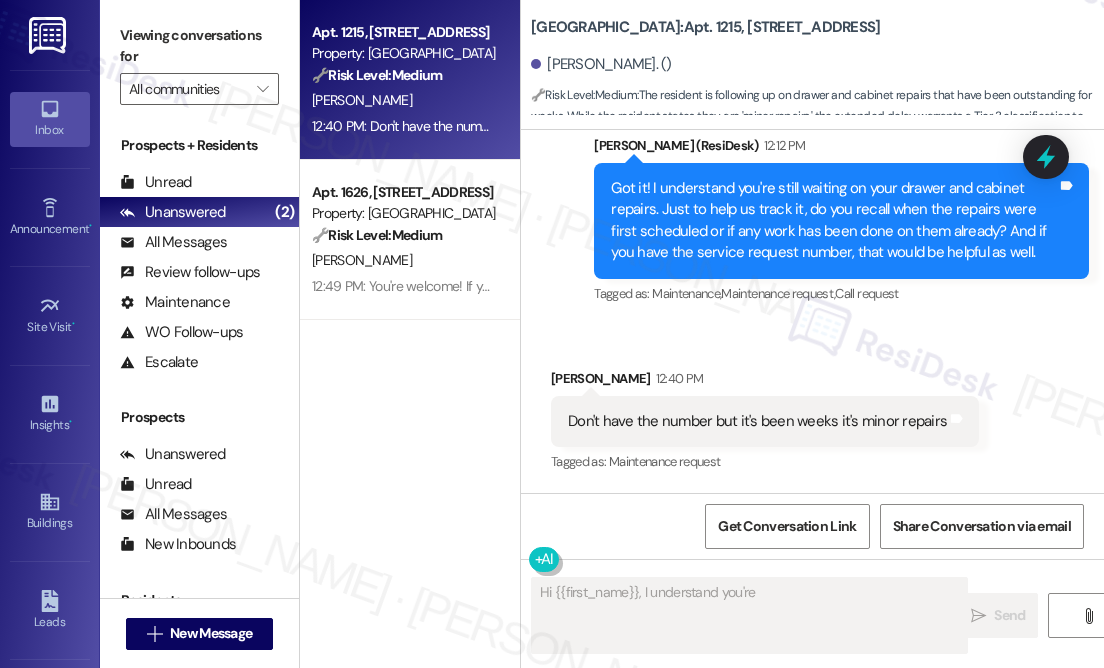 click on "Got it! I understand you're still waiting on your drawer and cabinet repairs. Just to help us track it, do you recall when the repairs were first scheduled or if any work has been done on them already? And if you have the service request number, that would be helpful as well." at bounding box center [834, 221] 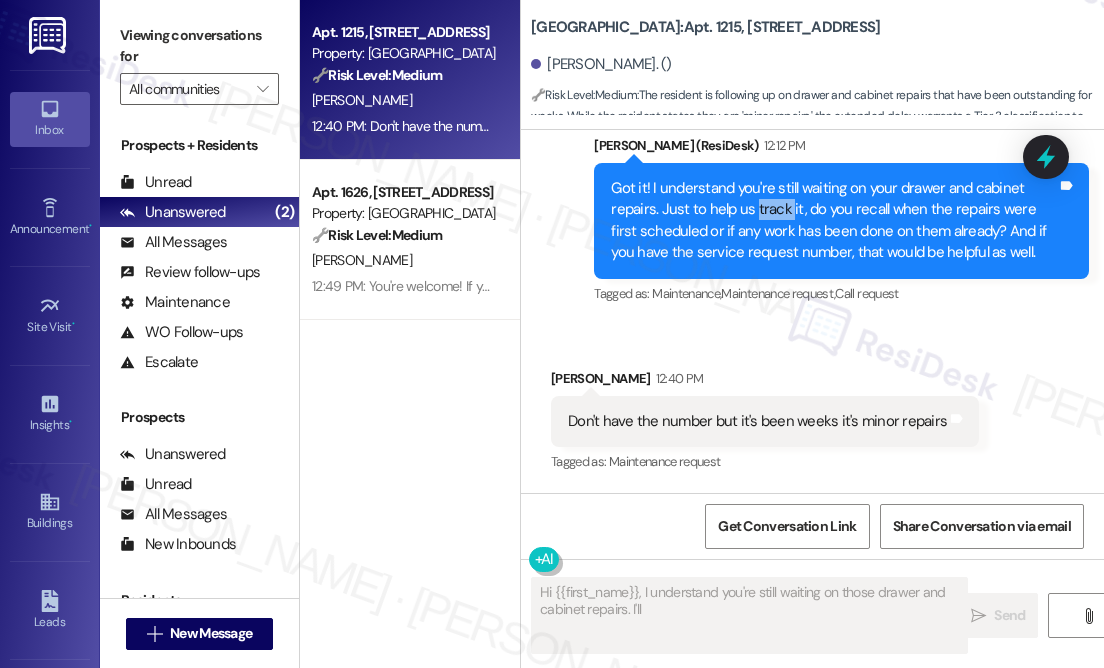 click on "Got it! I understand you're still waiting on your drawer and cabinet repairs. Just to help us track it, do you recall when the repairs were first scheduled or if any work has been done on them already? And if you have the service request number, that would be helpful as well." at bounding box center (834, 221) 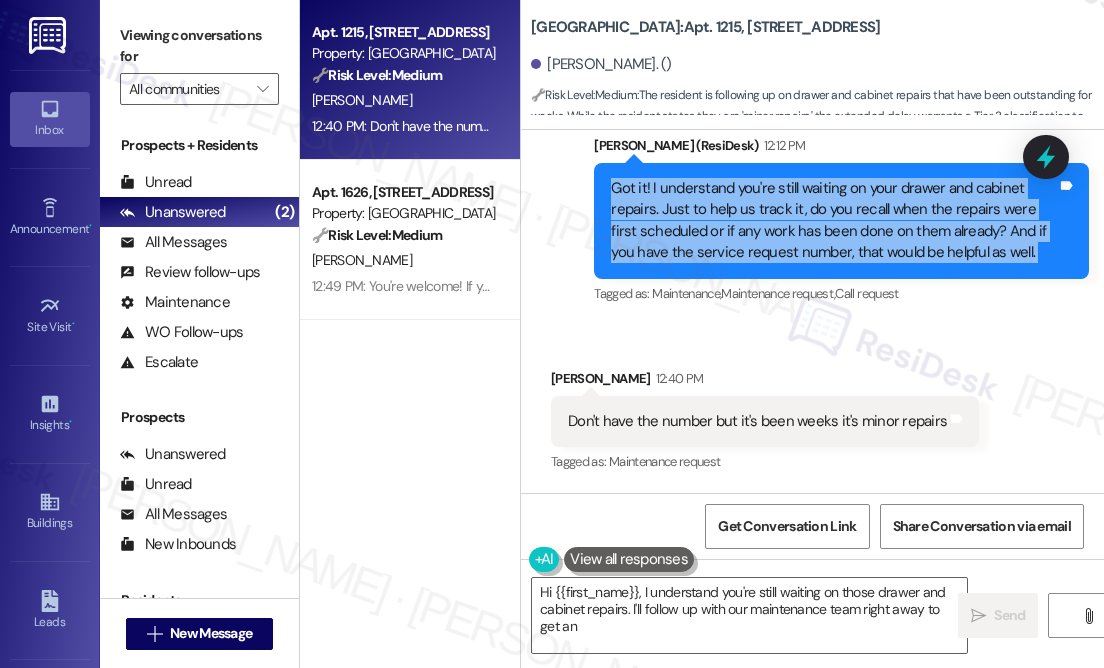 click on "Got it! I understand you're still waiting on your drawer and cabinet repairs. Just to help us track it, do you recall when the repairs were first scheduled or if any work has been done on them already? And if you have the service request number, that would be helpful as well." at bounding box center [834, 221] 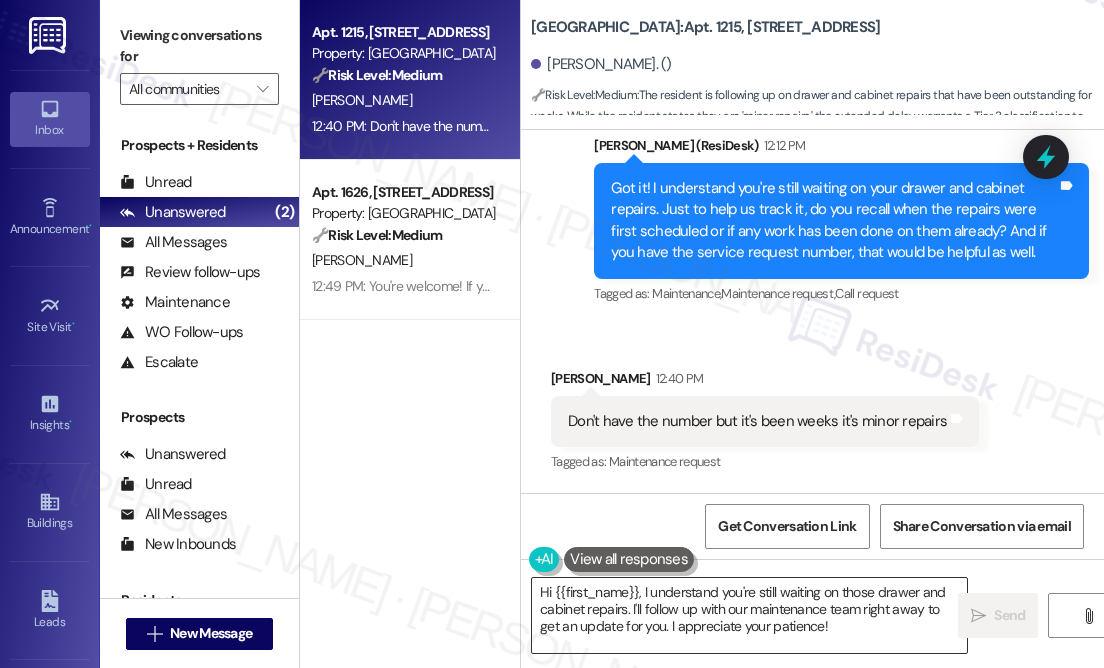 click on "Hi {{first_name}}, I understand you're still waiting on those drawer and cabinet repairs. I'll follow up with our maintenance team right away to get an update for you. I appreciate your patience!" at bounding box center [749, 615] 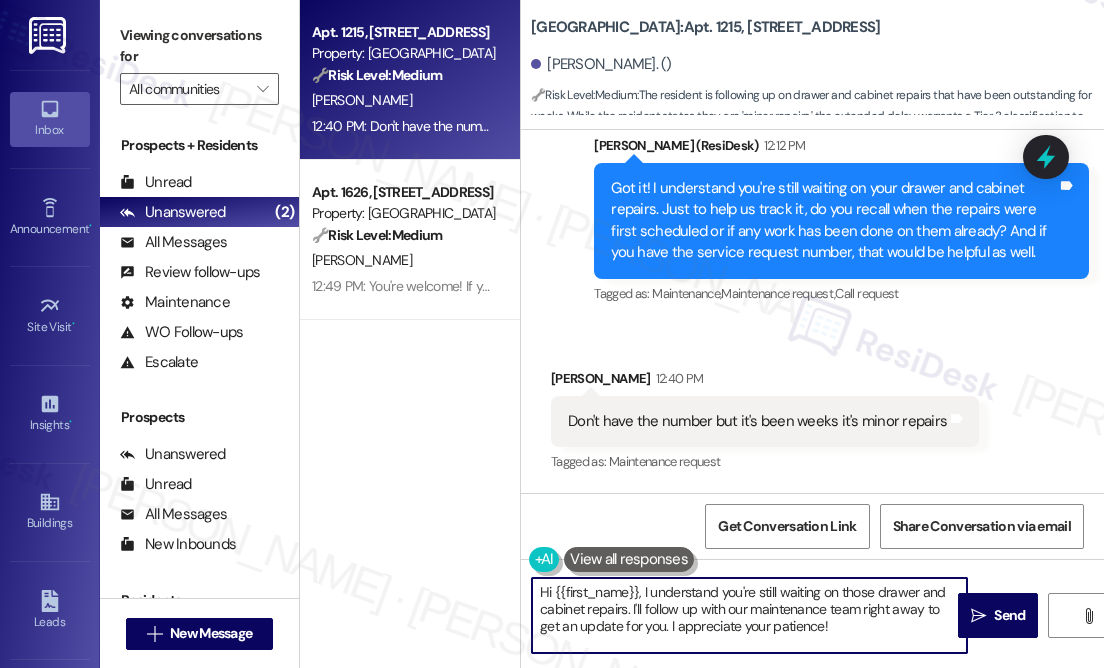 click on "Hi {{first_name}}, I understand you're still waiting on those drawer and cabinet repairs. I'll follow up with our maintenance team right away to get an update for you. I appreciate your patience!" at bounding box center [749, 615] 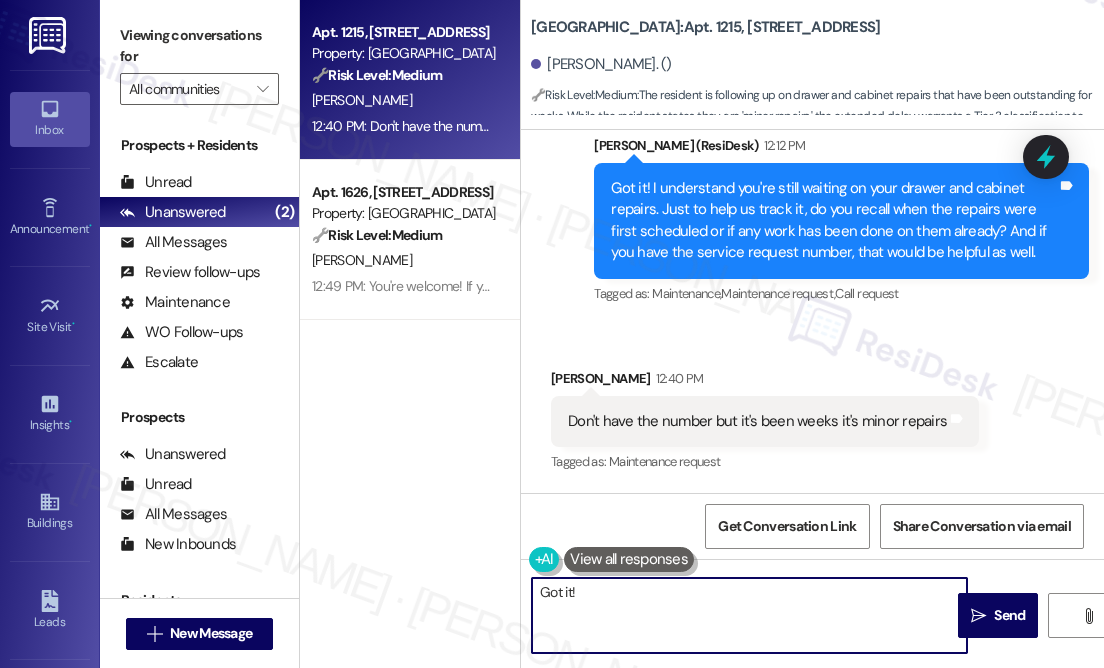 type on "Got it!" 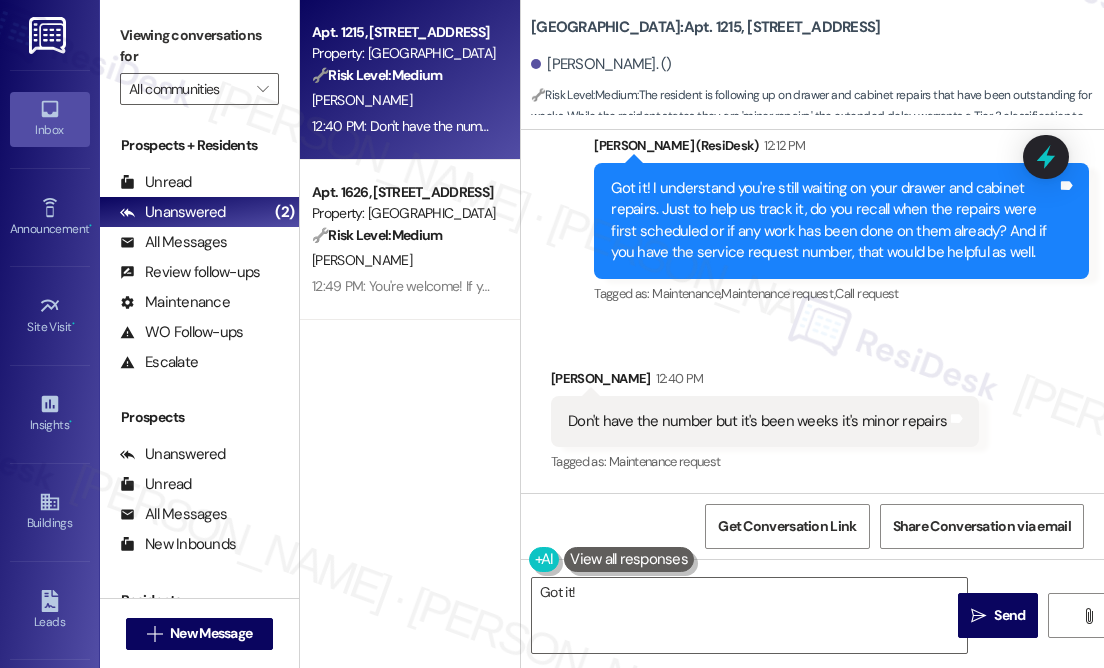 click at bounding box center [629, 559] 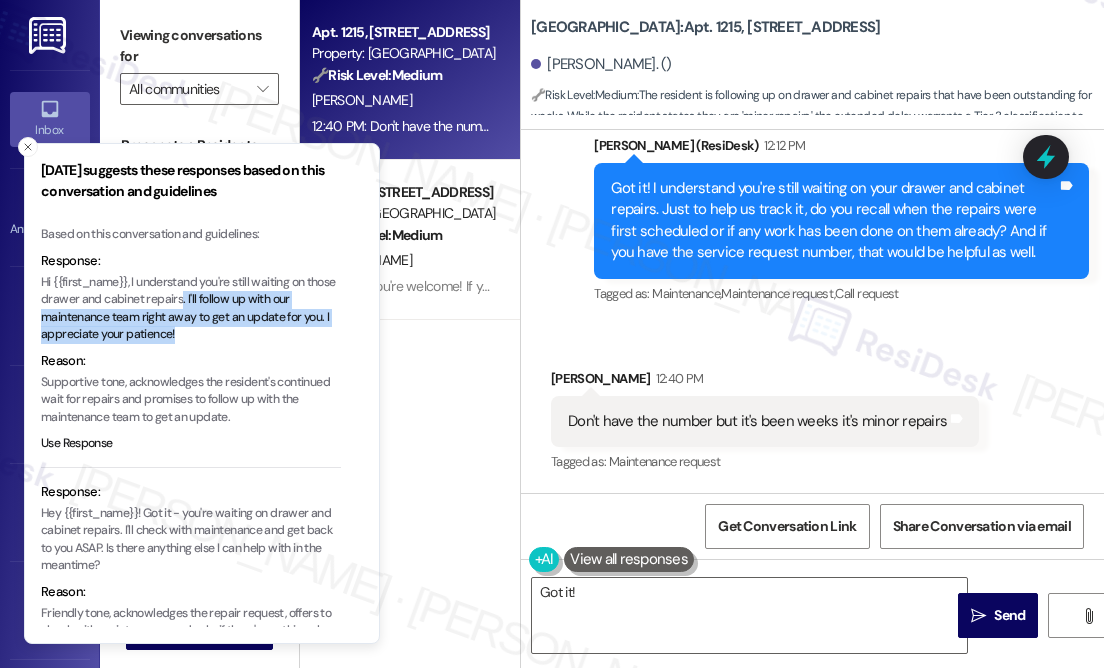 drag, startPoint x: 213, startPoint y: 297, endPoint x: 232, endPoint y: 332, distance: 39.824615 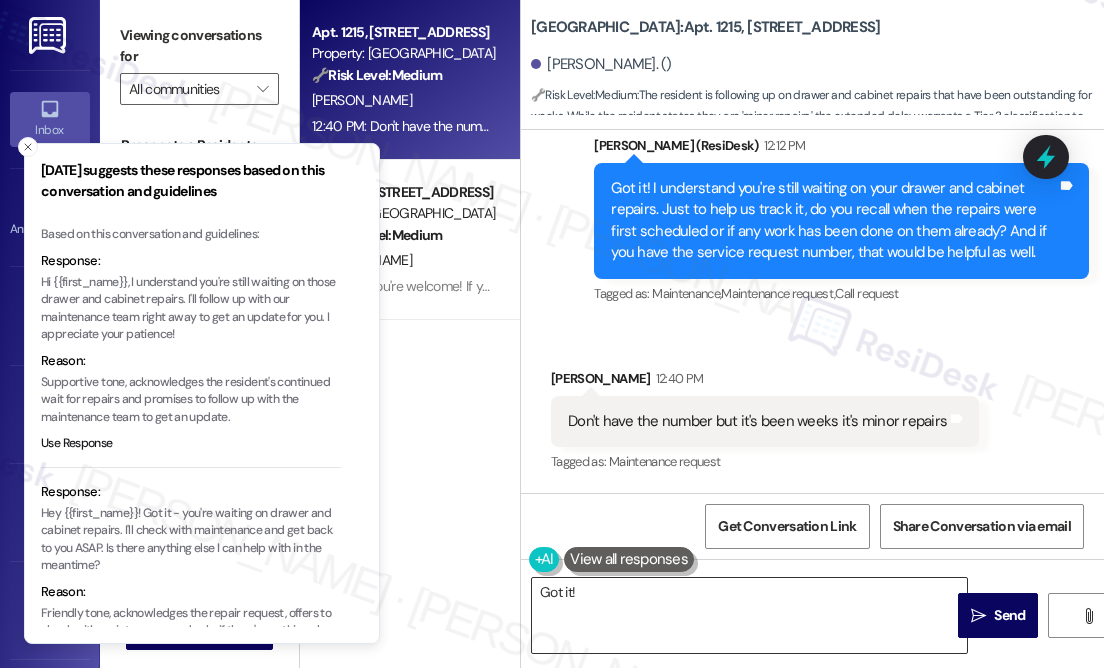 click on "Got it!" at bounding box center [749, 615] 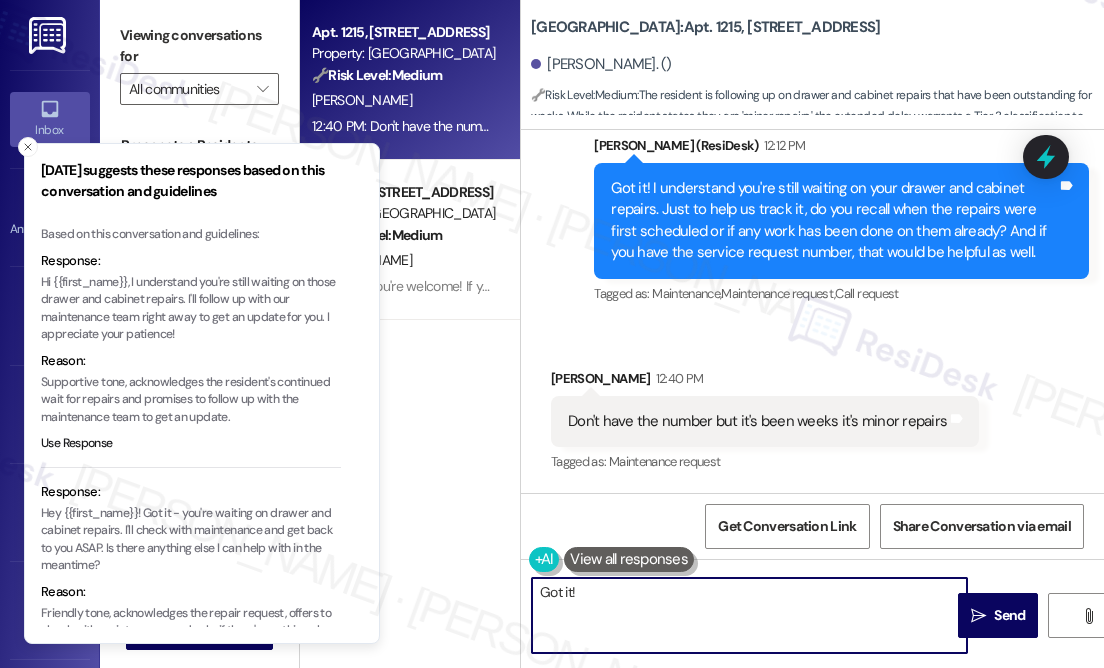 paste on ". I'll follow up with our maintenance team right away to get an update for you. I appreciate your patience!" 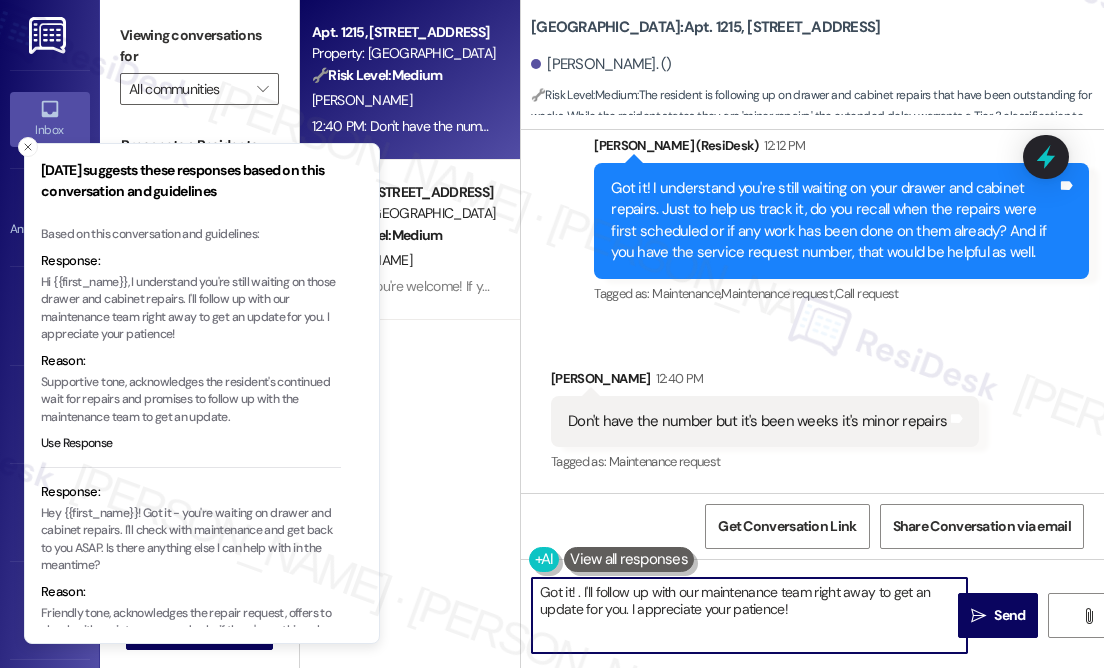 click on "Got it! . I'll follow up with our maintenance team right away to get an update for you. I appreciate your patience!" at bounding box center [749, 615] 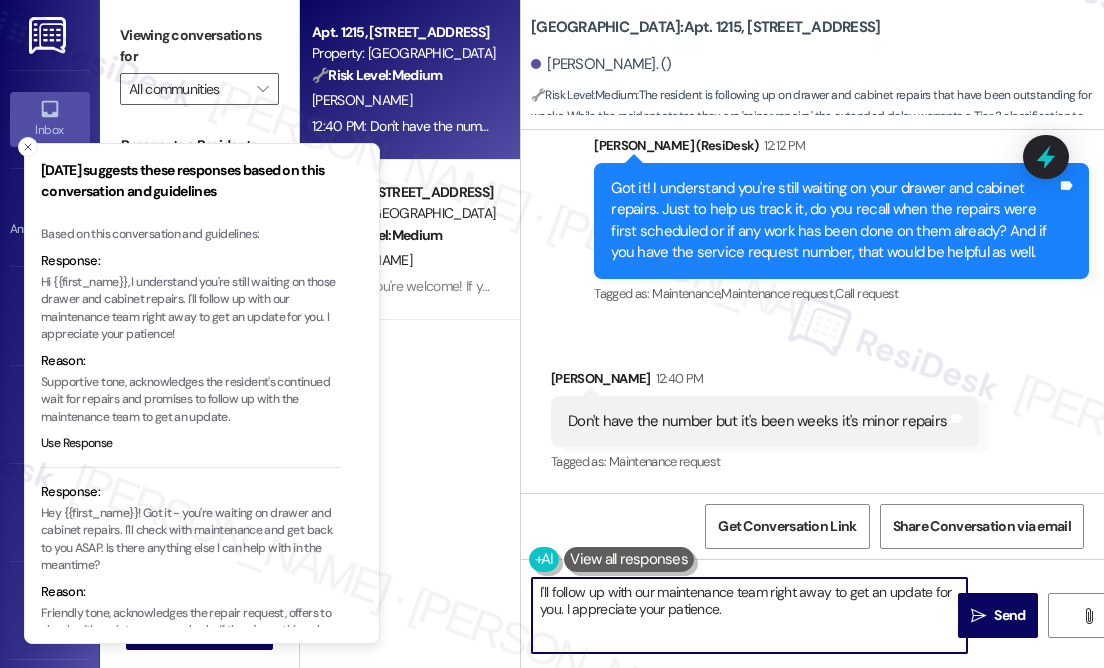 click on "I'll follow up with our maintenance team right away to get an update for you. I appreciate your patience." at bounding box center (749, 615) 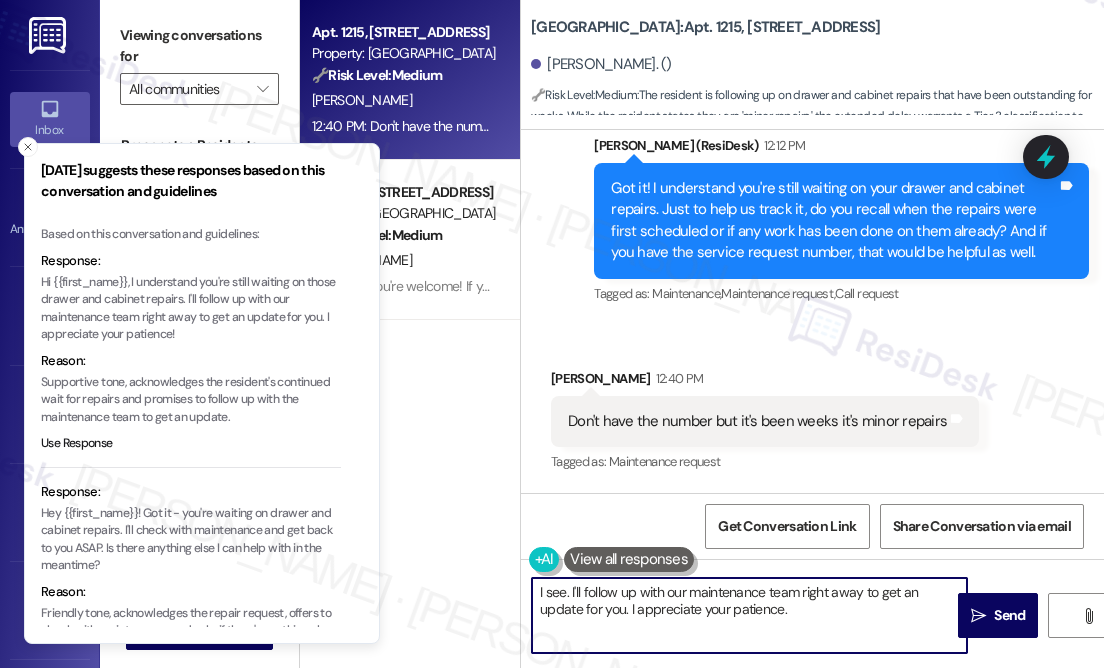 click on "I see. I'll follow up with our maintenance team right away to get an update for you. I appreciate your patience." at bounding box center (749, 615) 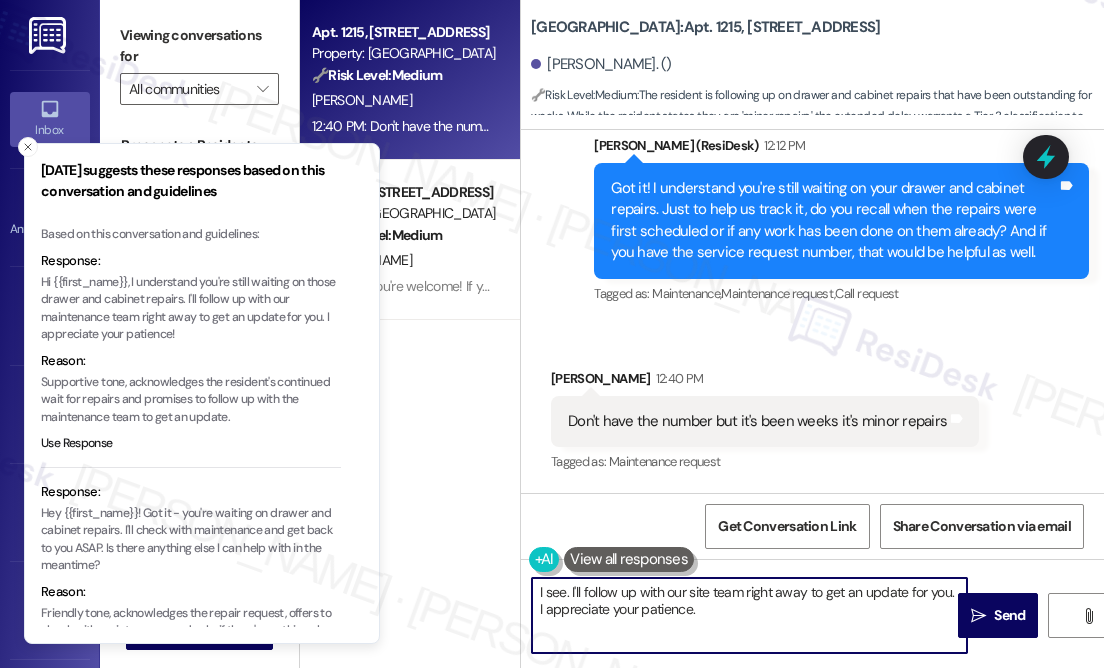 drag, startPoint x: 744, startPoint y: 595, endPoint x: 808, endPoint y: 585, distance: 64.77654 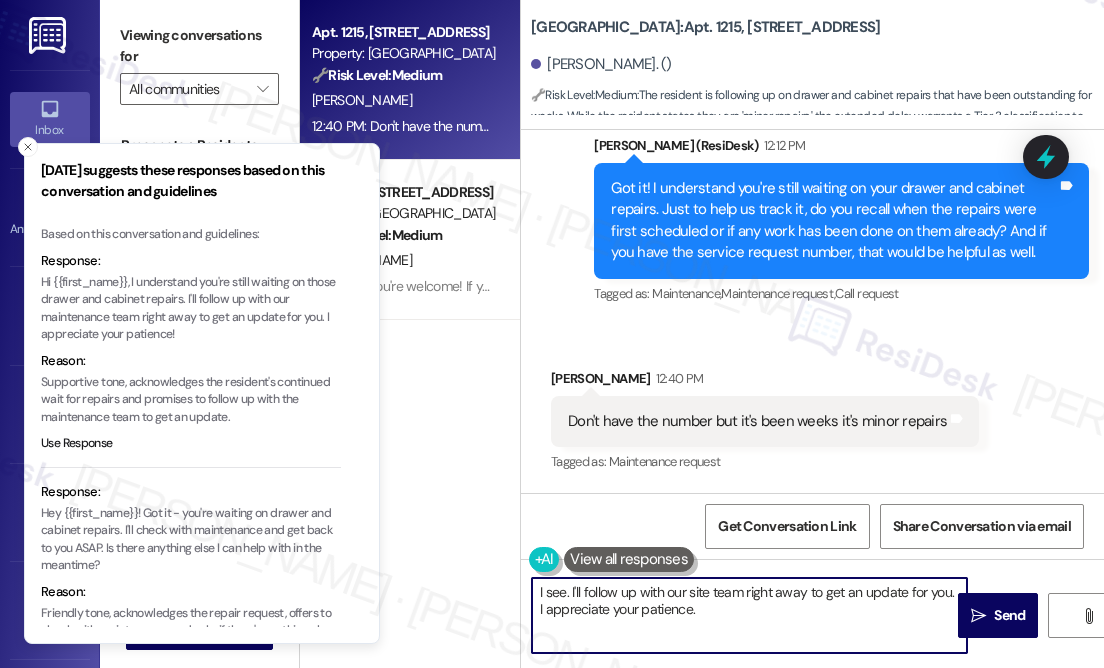 click on "I see. I'll follow up with our site team right away to get an update for you. I appreciate your patience." at bounding box center [749, 615] 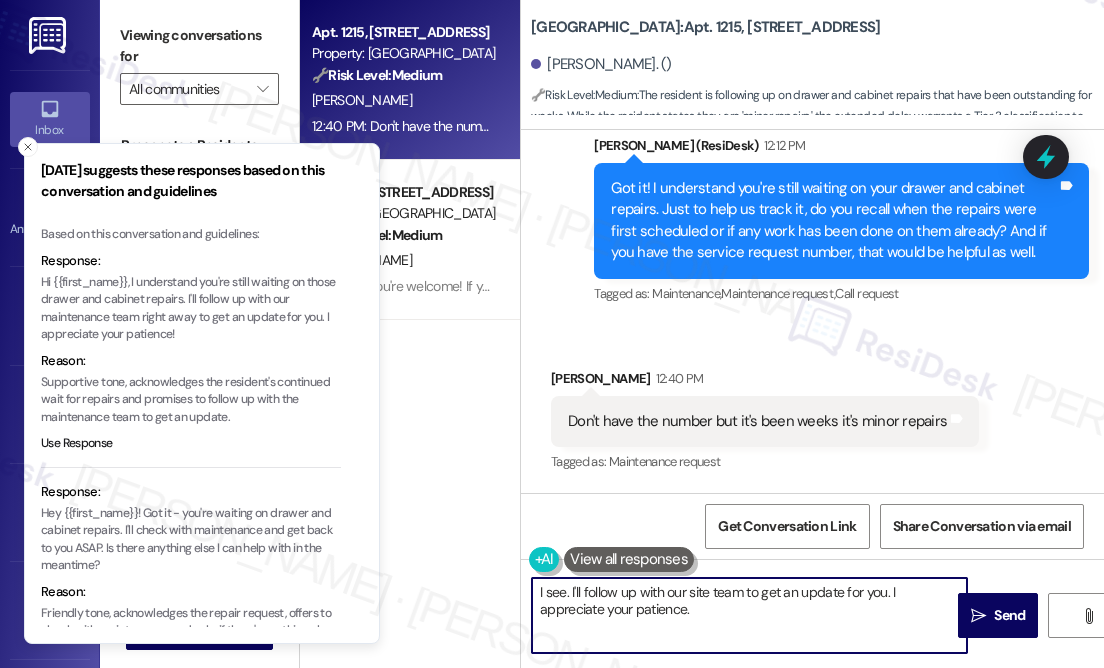 click on "I see. I'll follow up with our site team to get an update for you. I appreciate your patience." at bounding box center (749, 615) 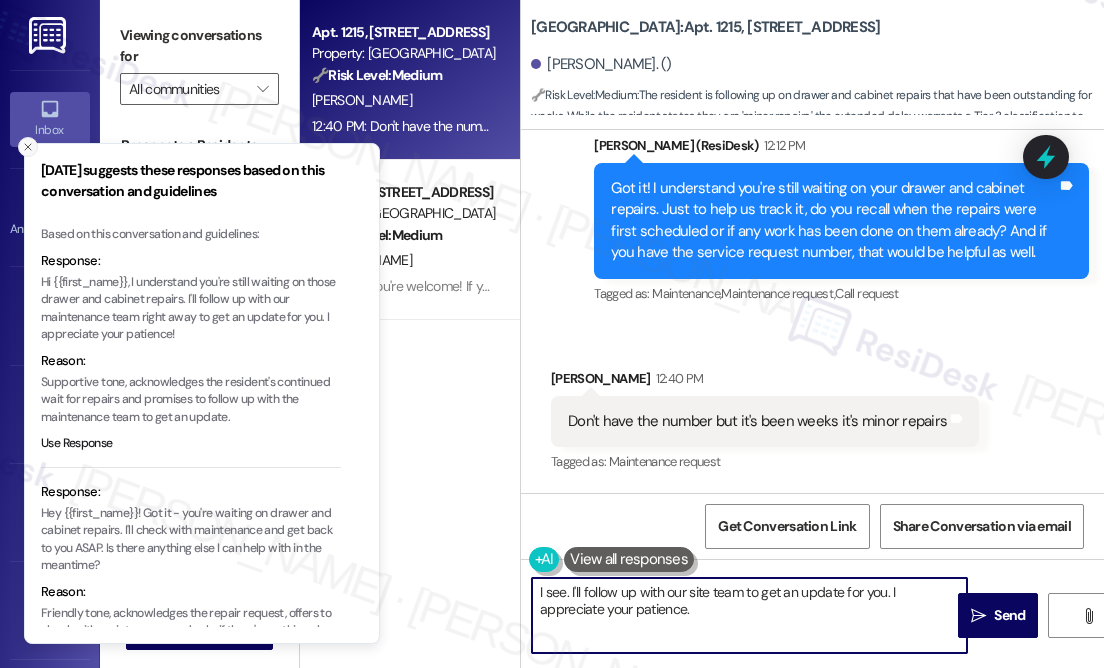 type on "I see. I'll follow up with our site team to get an update for you. I appreciate your patience." 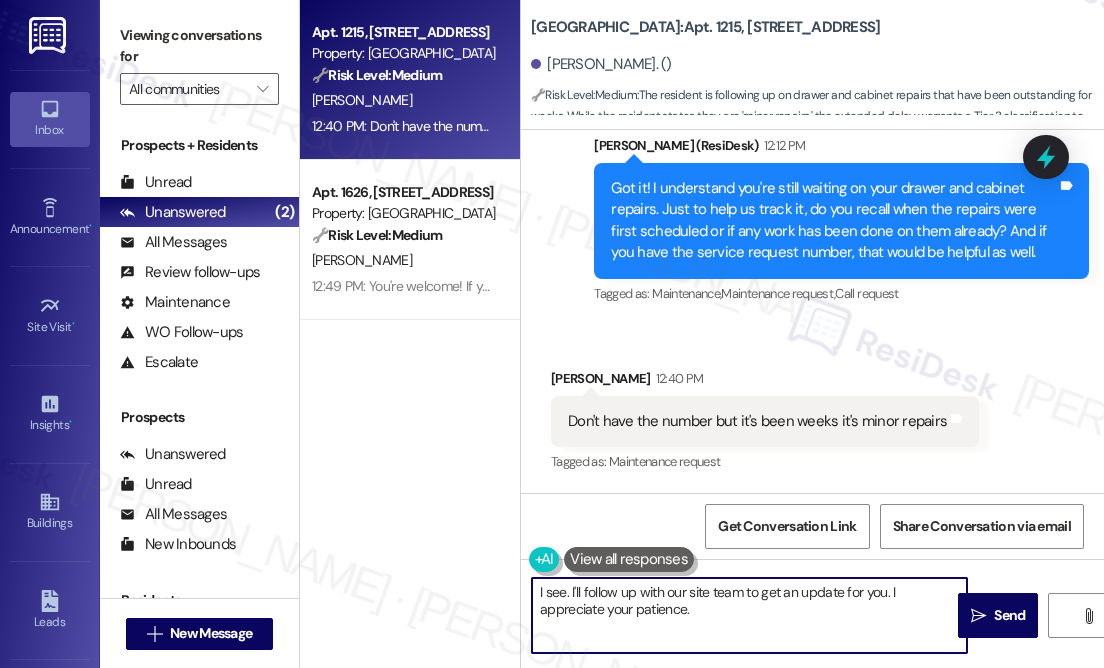 click on "I see. I'll follow up with our site team to get an update for you. I appreciate your patience." at bounding box center (749, 615) 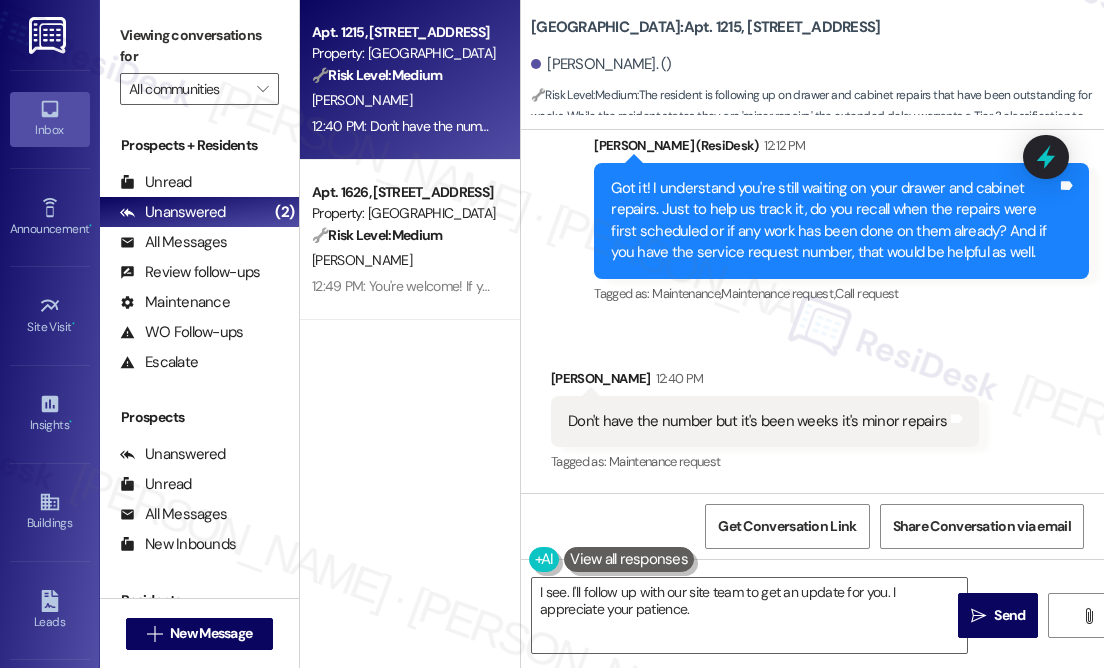 click on "Received via SMS [PERSON_NAME] 12:40 PM Don't have the number but it's been weeks it's minor repairs  Tags and notes Tagged as:   Maintenance request Click to highlight conversations about Maintenance request" at bounding box center [812, 407] 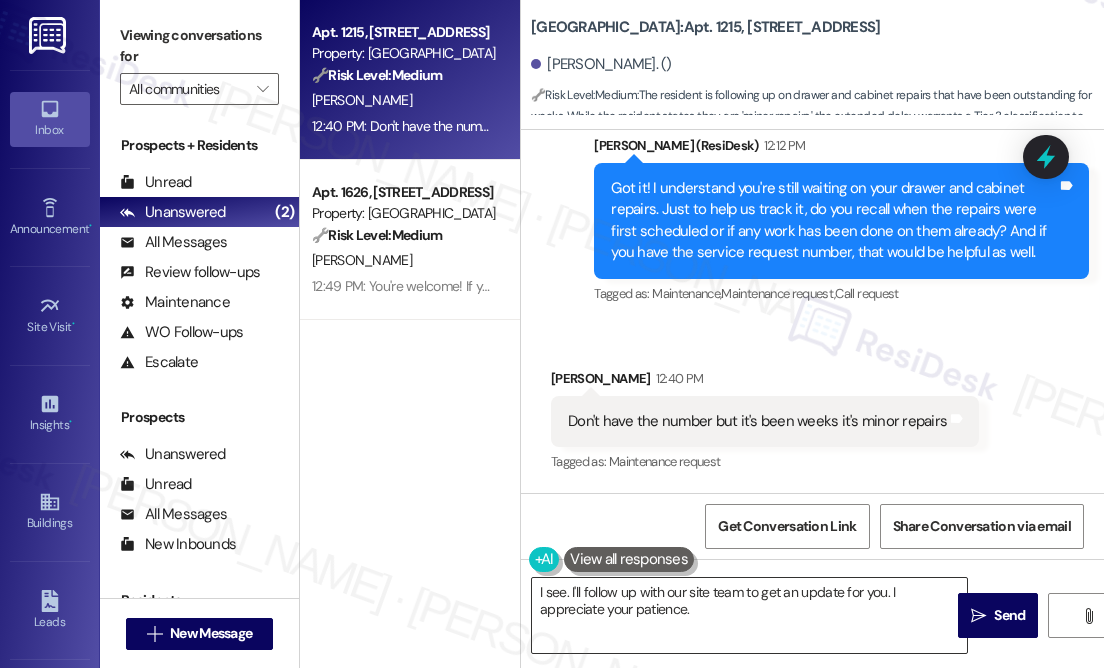 click on "I see. I'll follow up with our site team to get an update for you. I appreciate your patience." at bounding box center (749, 615) 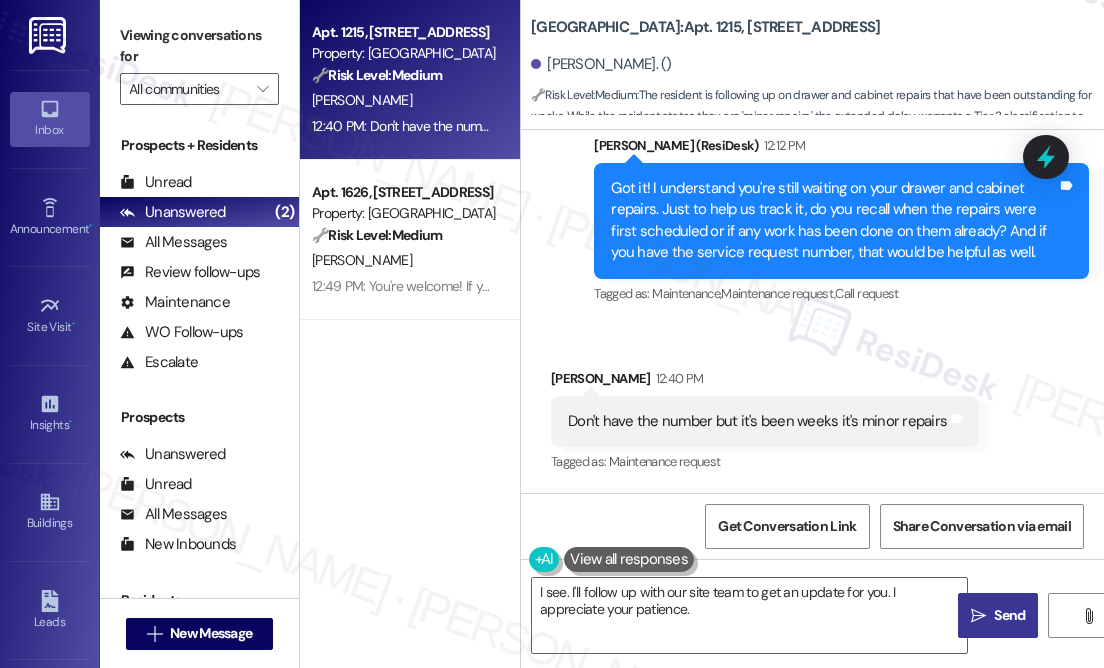 click on " Send" at bounding box center [998, 615] 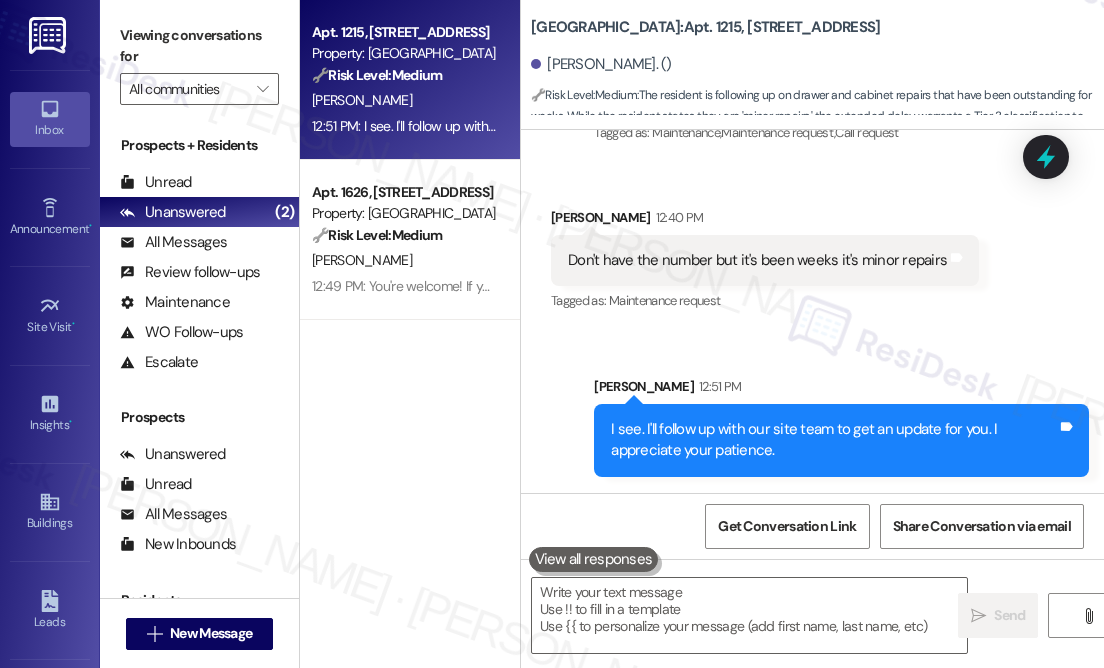 scroll, scrollTop: 17231, scrollLeft: 0, axis: vertical 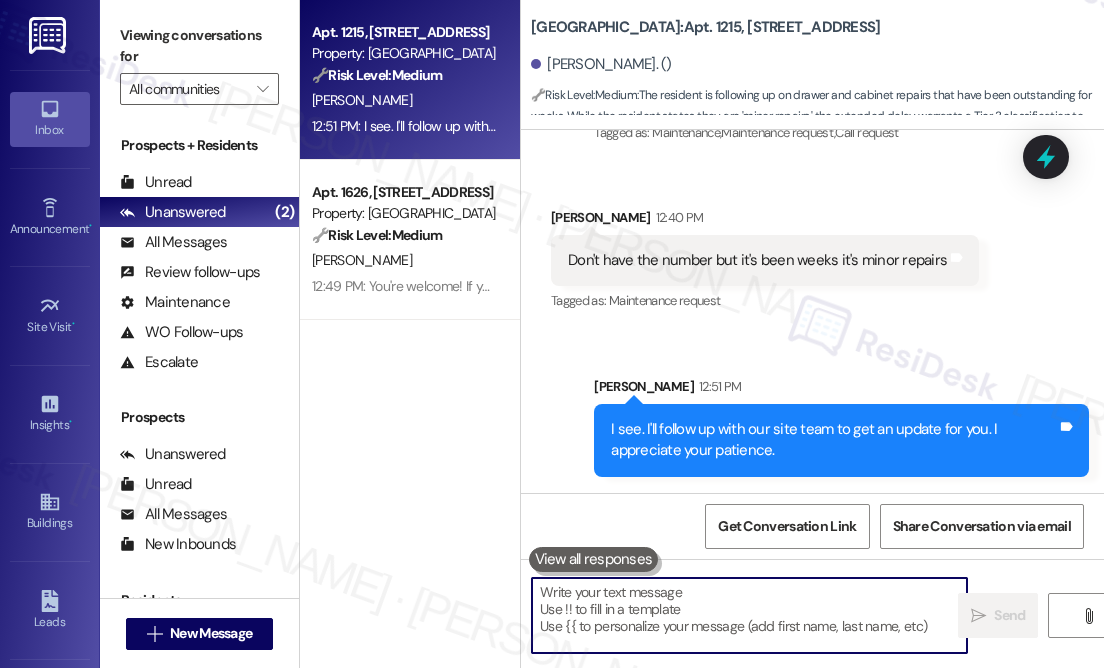 click at bounding box center (749, 615) 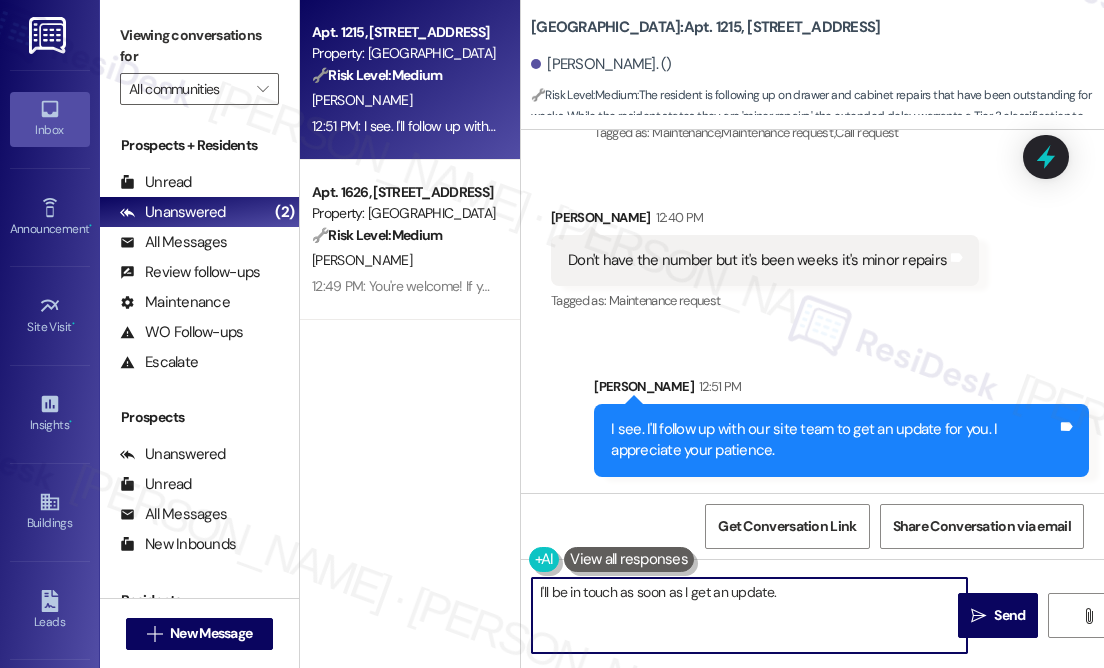 type on "I'll be in touch as soon as I get an update." 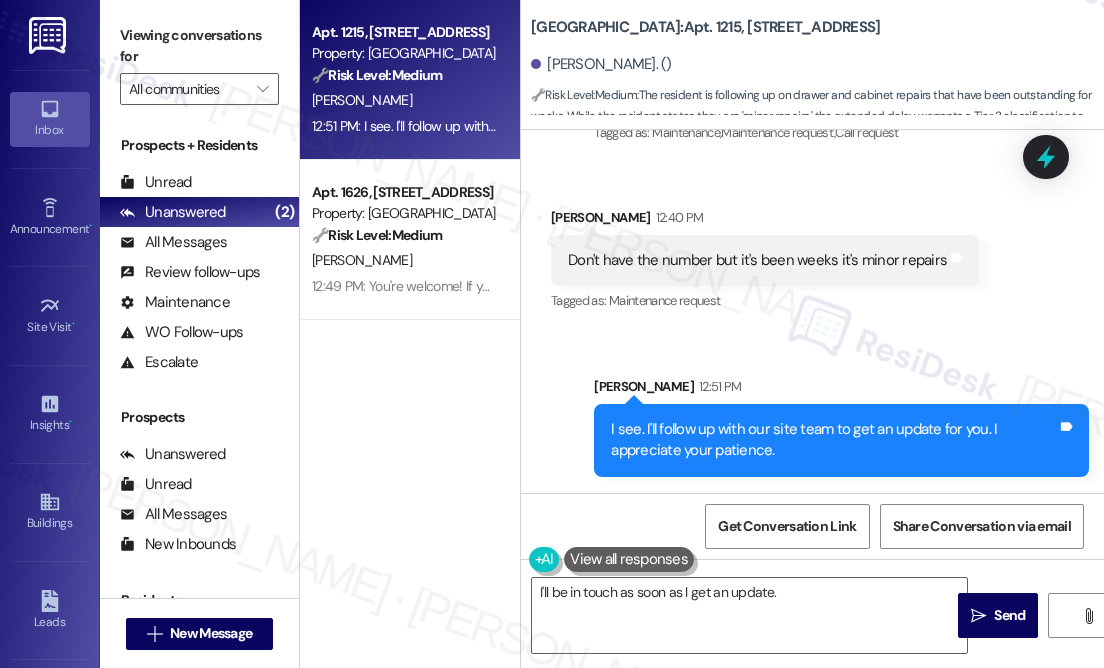 click on "Don't have the number but it's been weeks it's minor repairs" at bounding box center (757, 260) 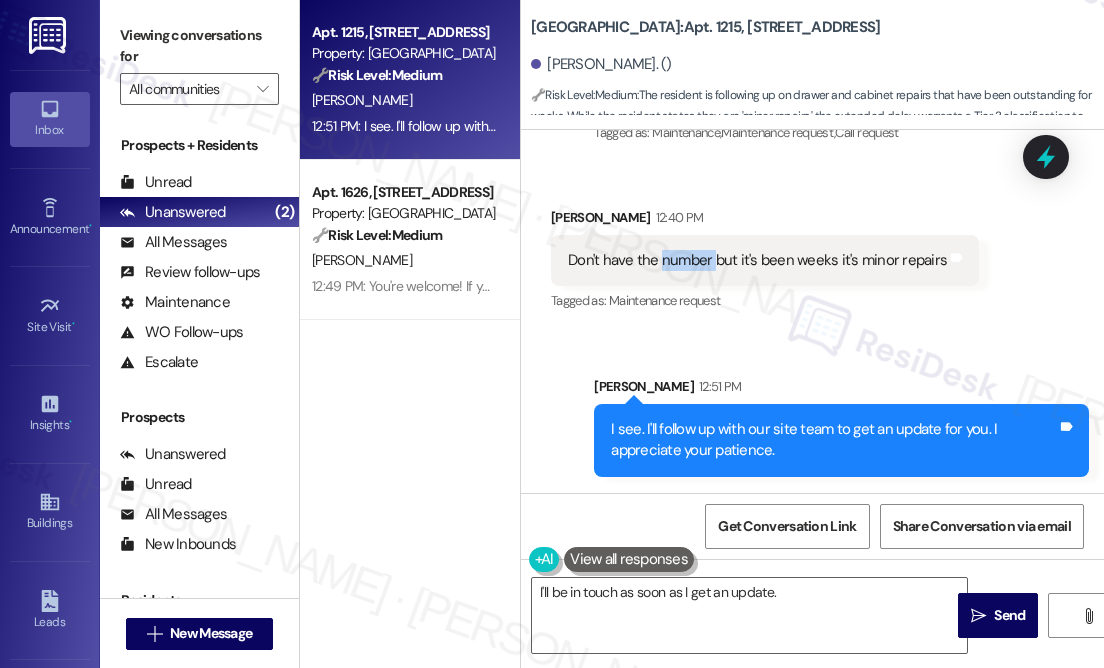 click on "Don't have the number but it's been weeks it's minor repairs" at bounding box center [757, 260] 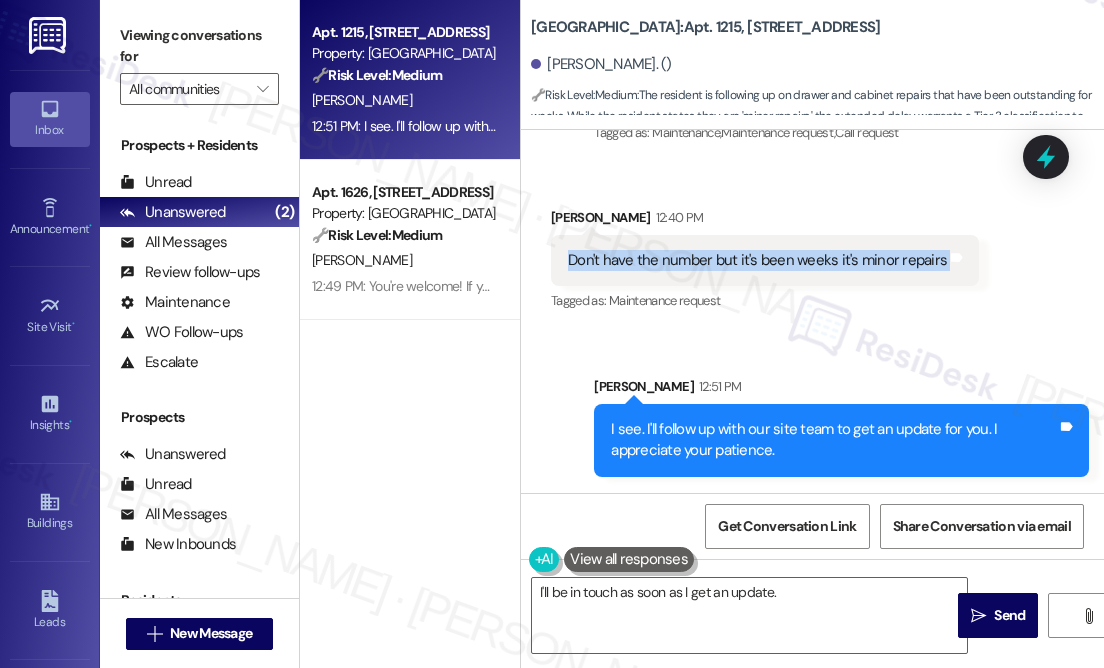 click on "Don't have the number but it's been weeks it's minor repairs" at bounding box center (757, 260) 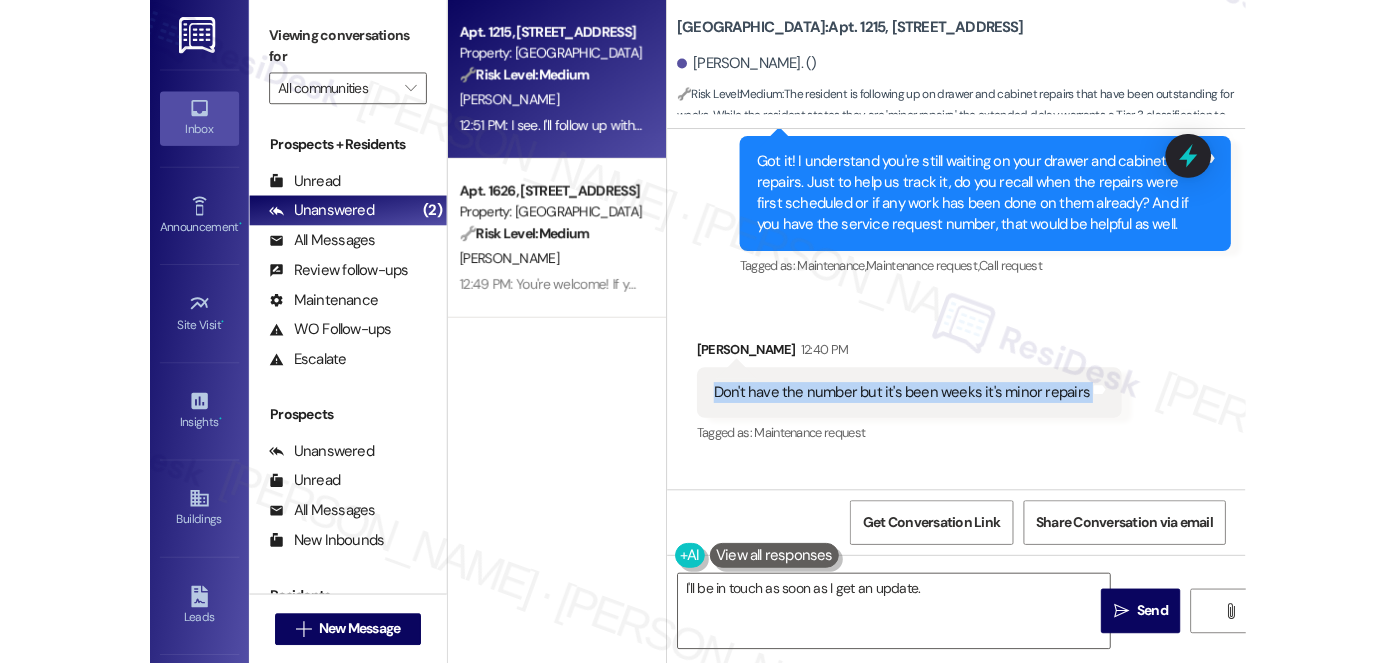 scroll, scrollTop: 16958, scrollLeft: 0, axis: vertical 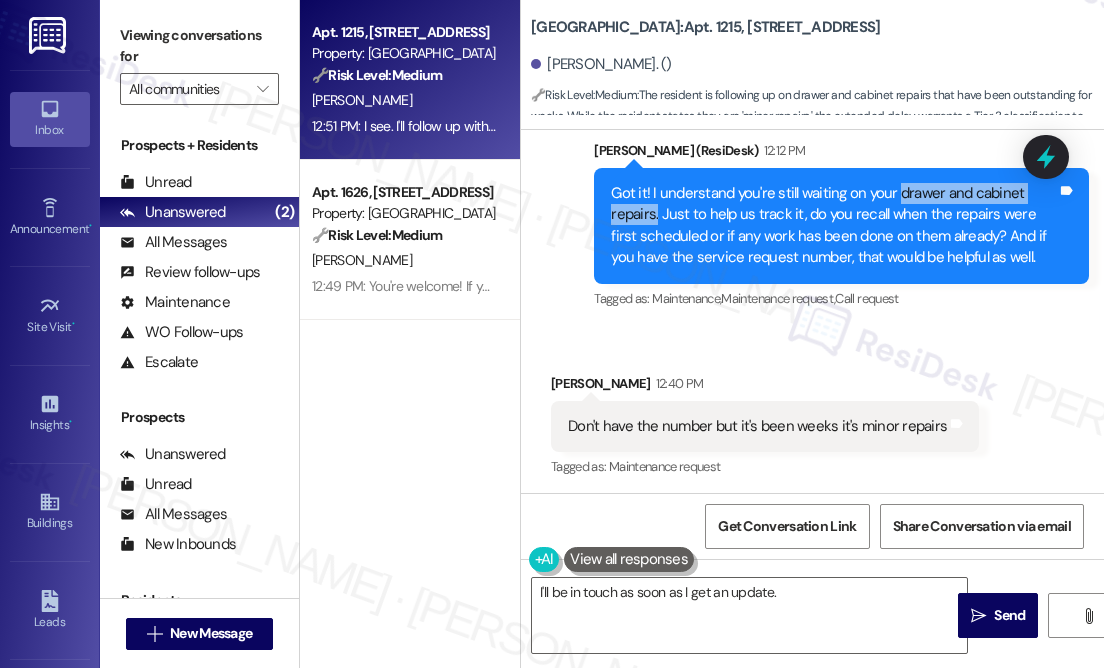 drag, startPoint x: 892, startPoint y: 299, endPoint x: 656, endPoint y: 320, distance: 236.93248 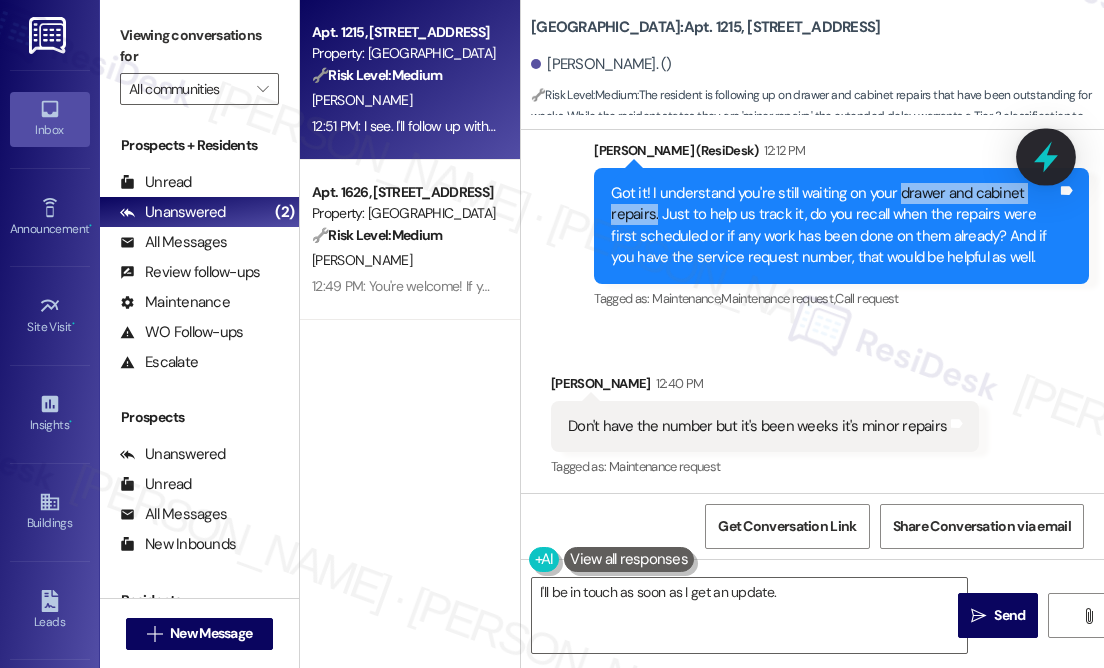 click 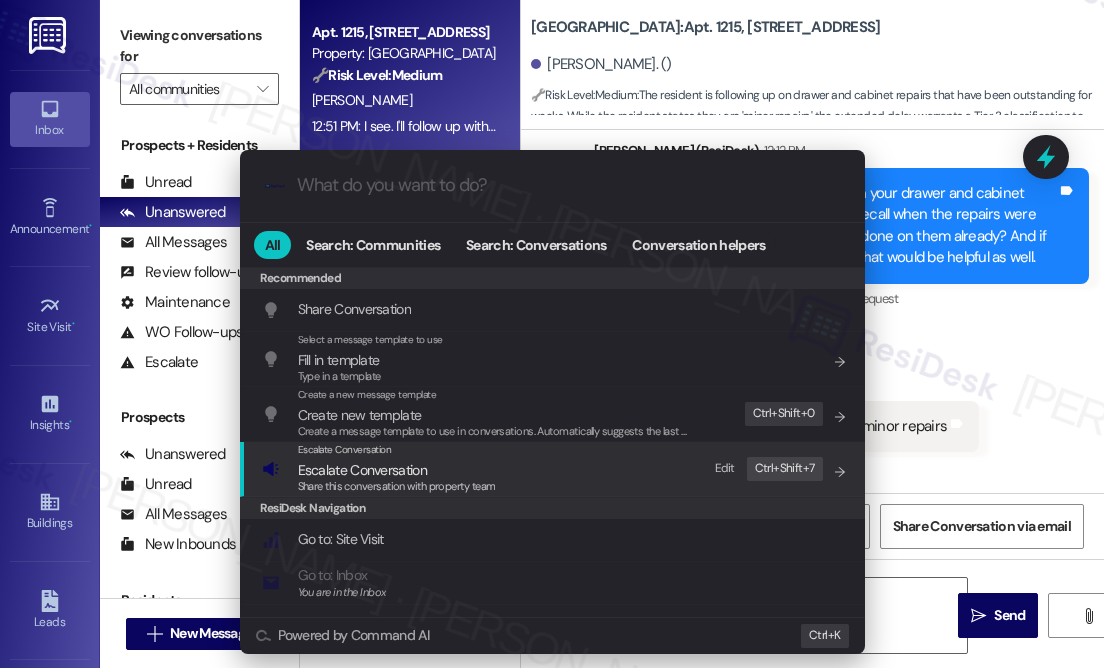click on "Escalate Conversation Escalate Conversation Share this conversation with property team Edit Ctrl+ Shift+ 7" at bounding box center (554, 469) 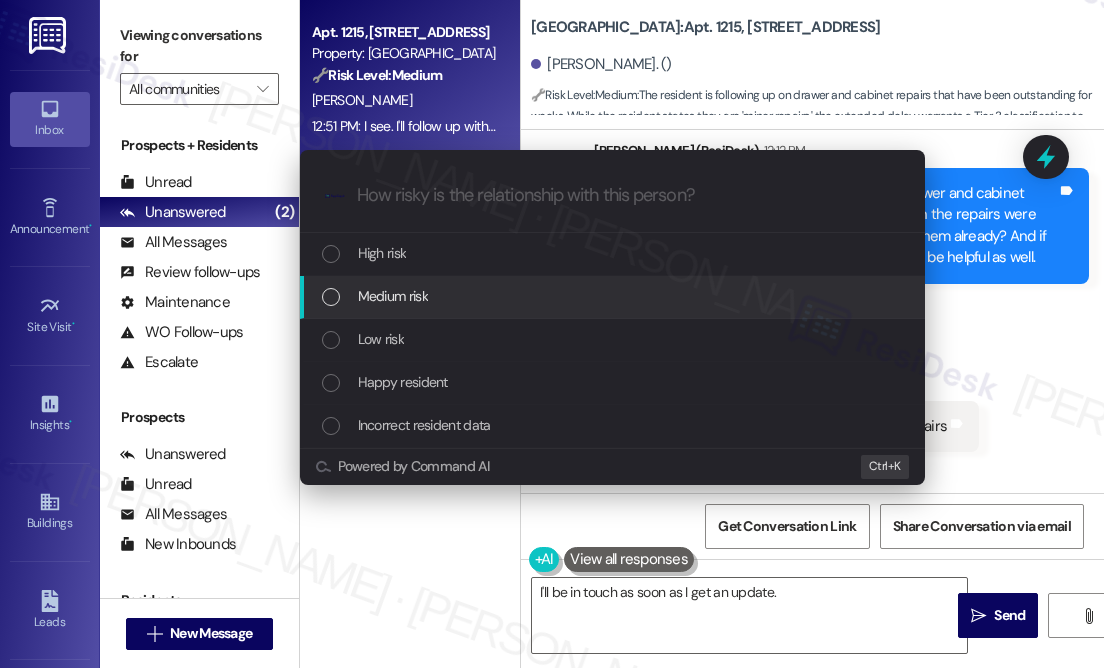 click on "Medium risk" at bounding box center (393, 296) 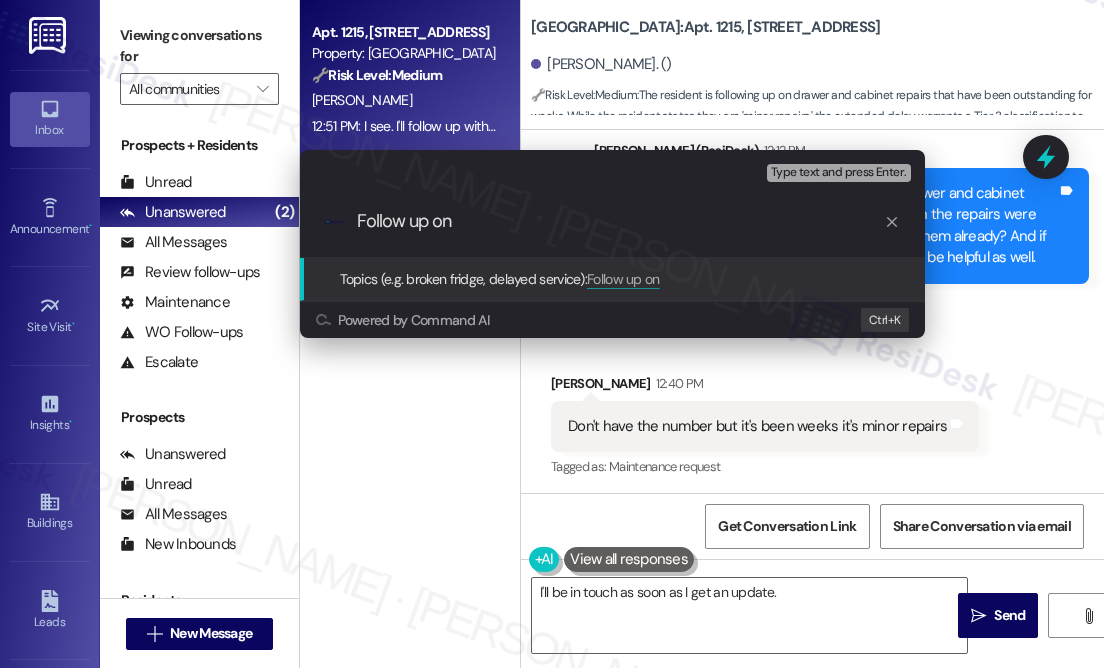 paste on "drawer and cabinet repairs." 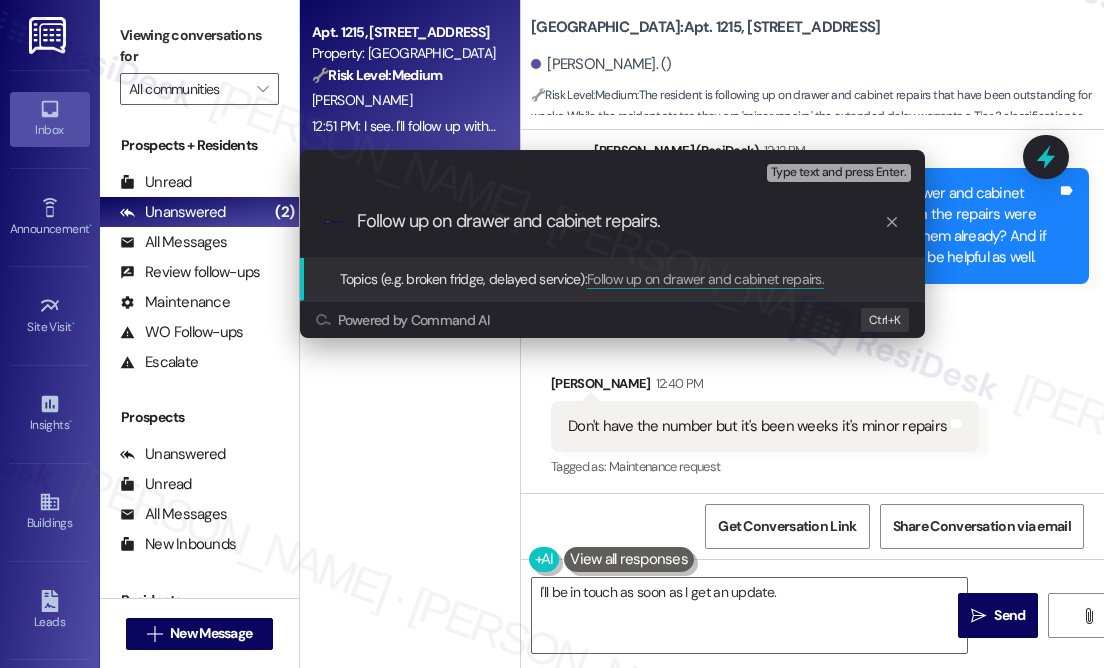 type on "Follow up on drawer and cabinet repairs" 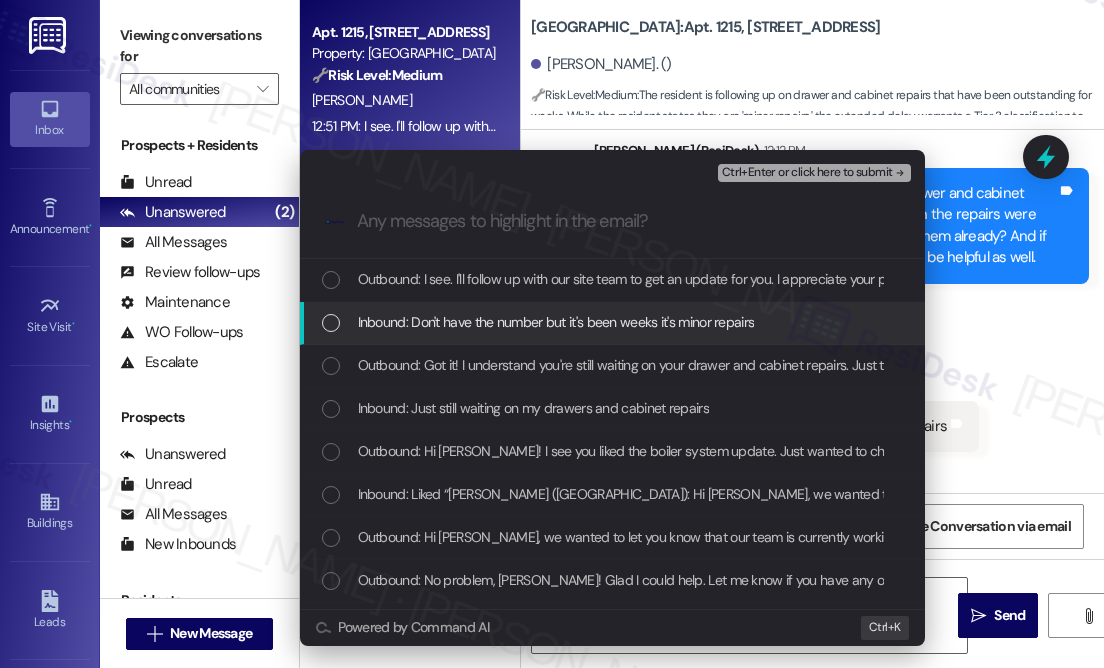 click on "Inbound: Don't have the number but it's been weeks it's minor repairs" at bounding box center [556, 322] 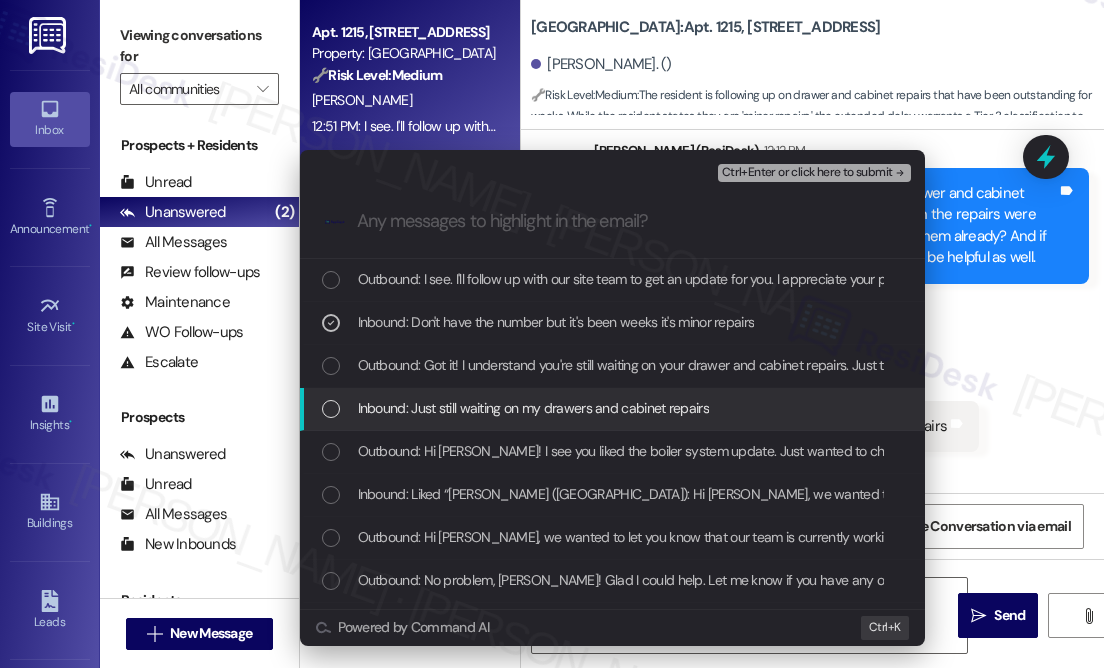 click on "Inbound: Just still waiting on my drawers and cabinet repairs" at bounding box center (533, 408) 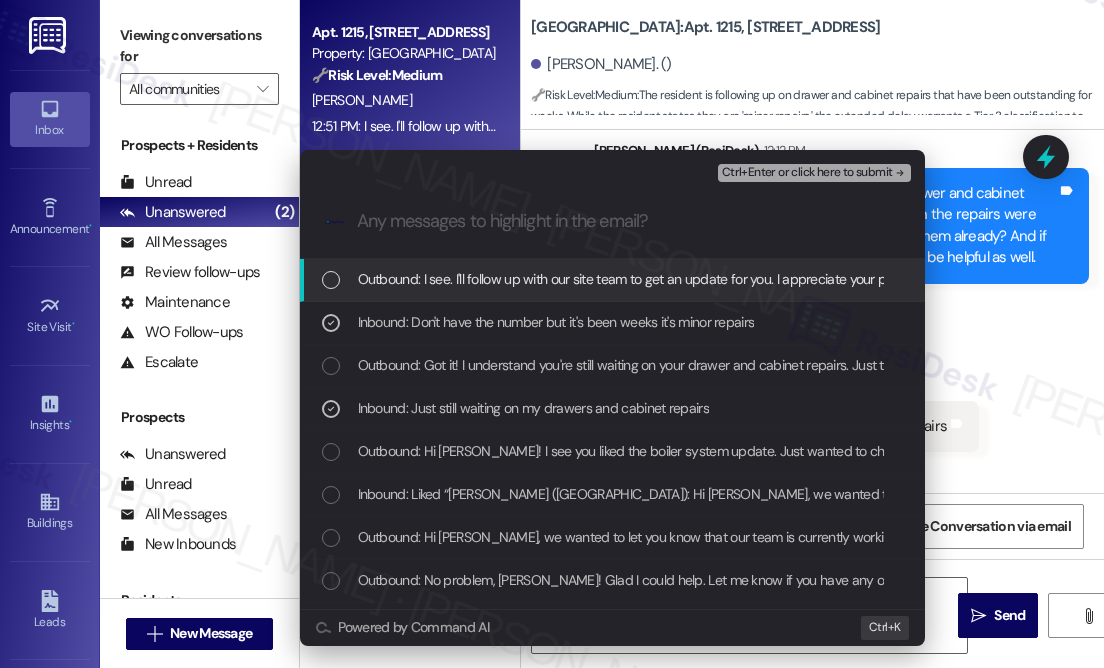 click on "Ctrl+Enter or click here to submit" at bounding box center [807, 173] 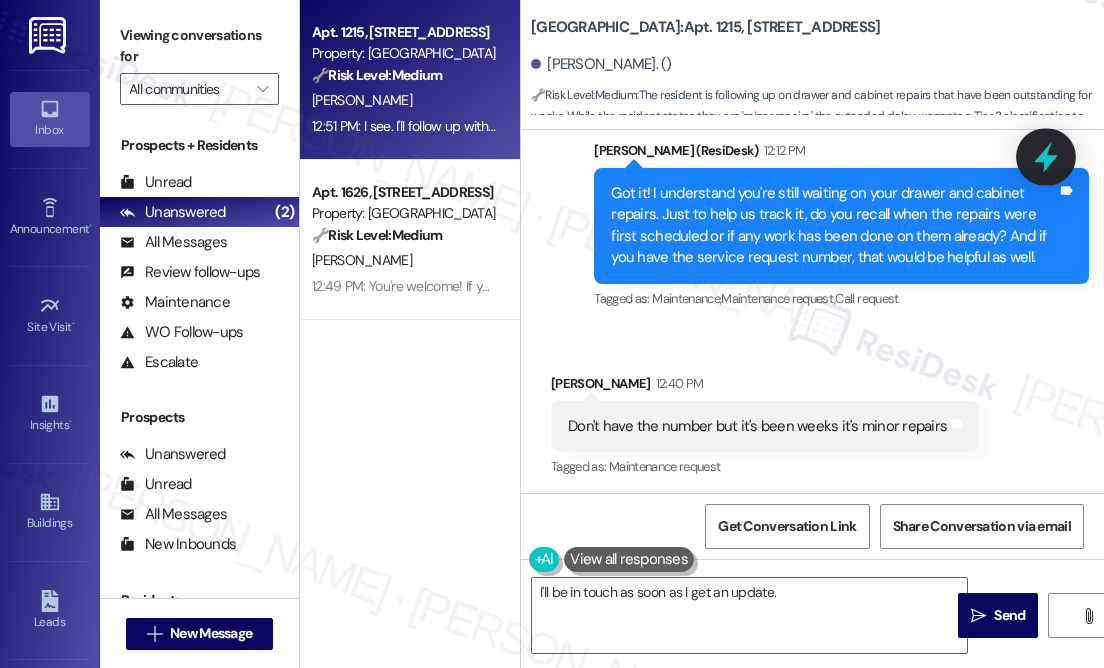 click 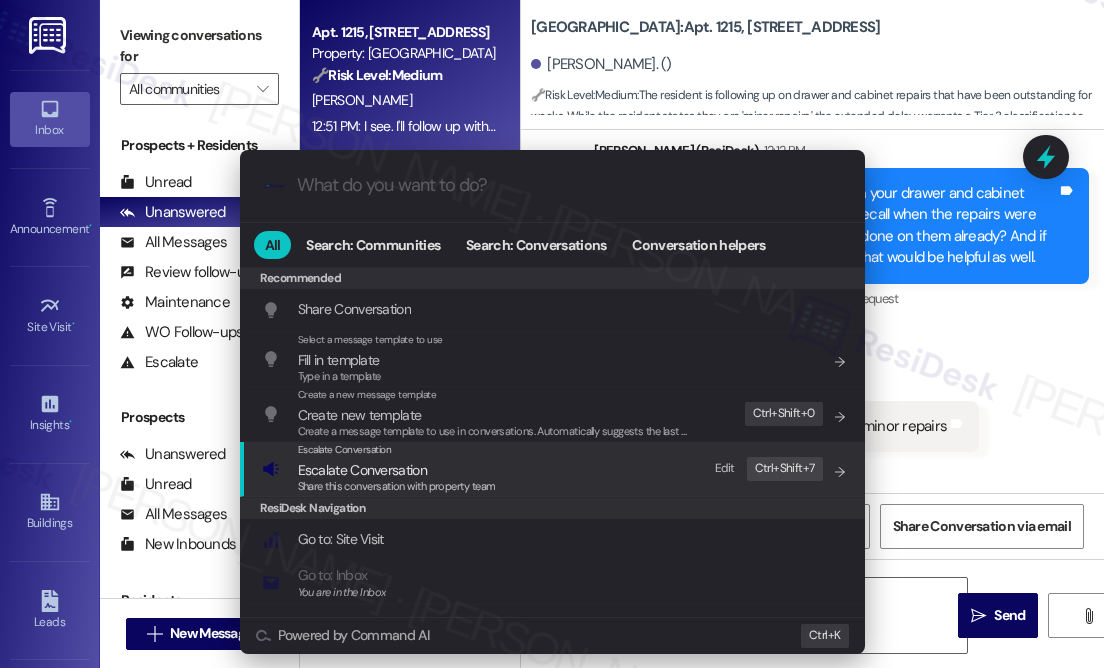 click on "Escalate Conversation Escalate Conversation Share this conversation with property team Edit Ctrl+ Shift+ 7" at bounding box center [554, 469] 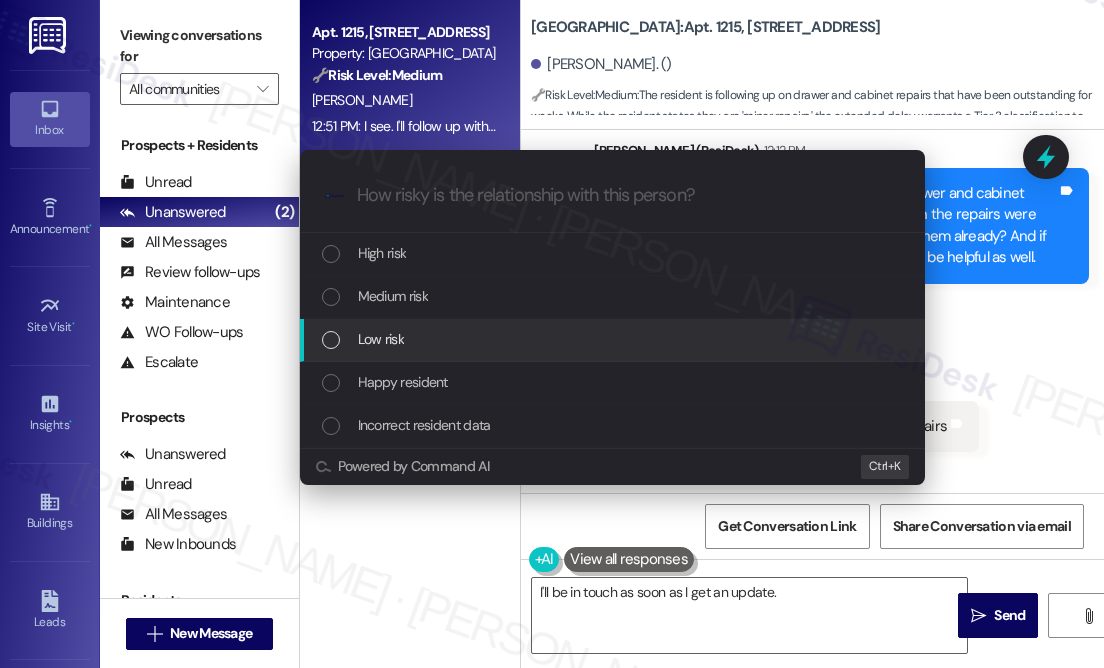 click on "Low risk" at bounding box center [381, 339] 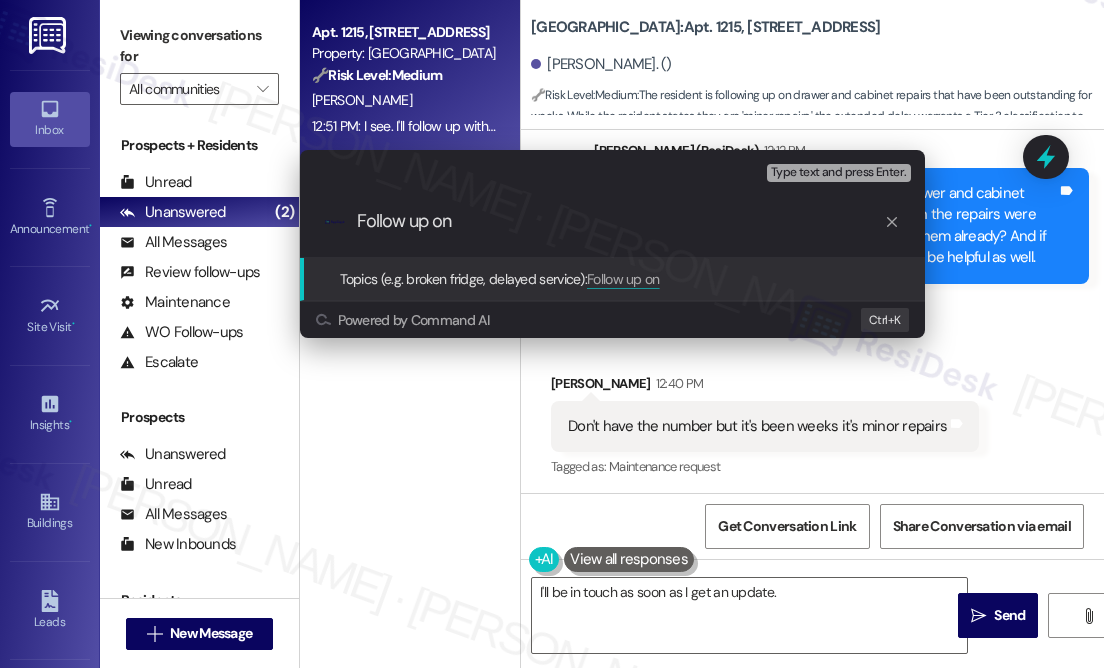 paste on "drawer and cabinet repairs." 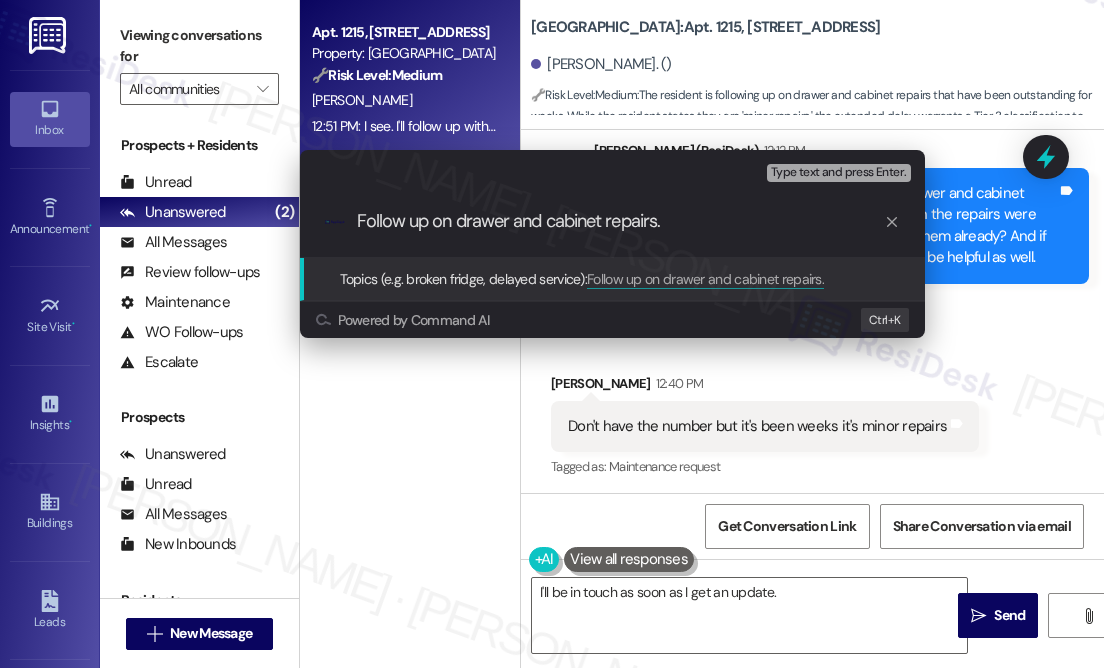 type on "Follow up on drawer and cabinet repairs" 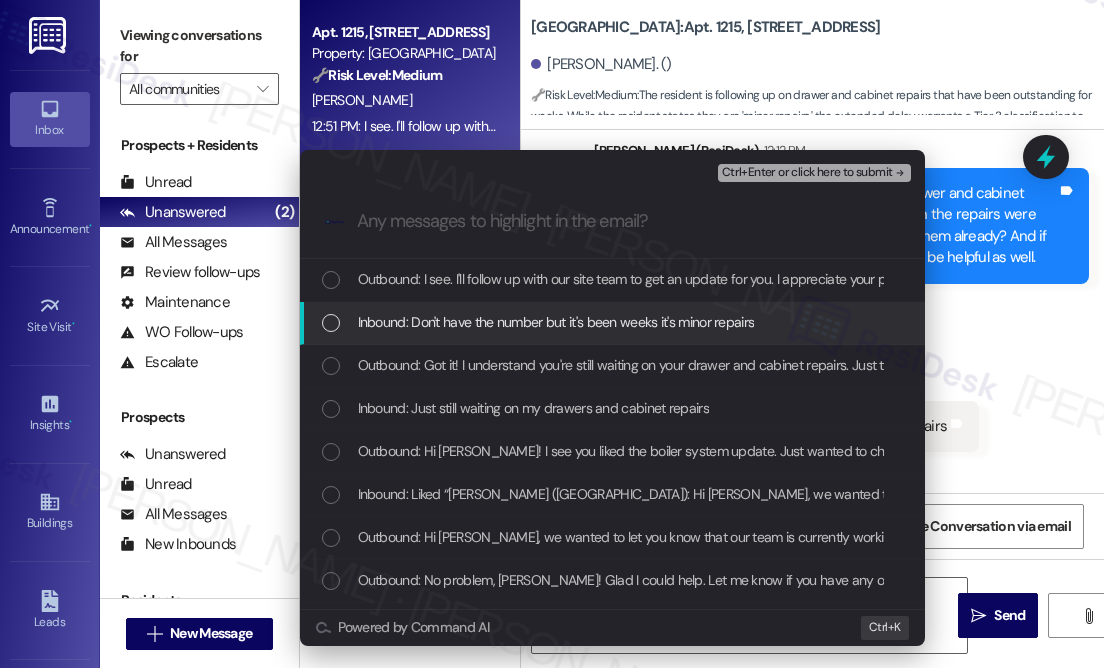 click on "Inbound: Don't have the number but it's been weeks it's minor repairs" at bounding box center (556, 322) 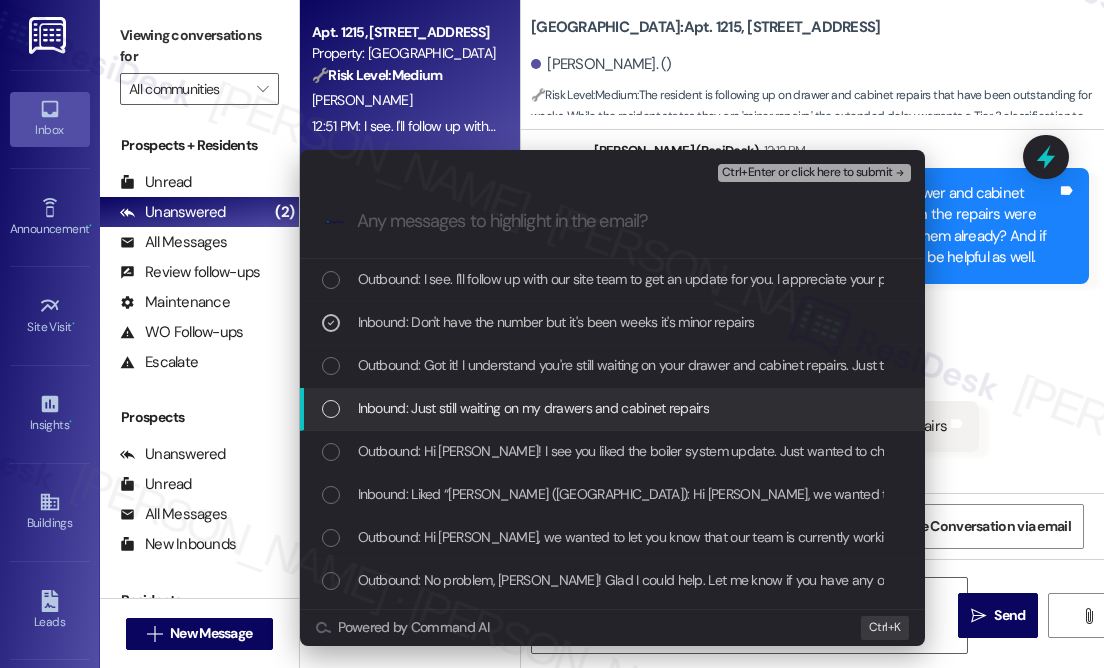 click on "Inbound: Just still waiting on my drawers and cabinet repairs" at bounding box center (533, 408) 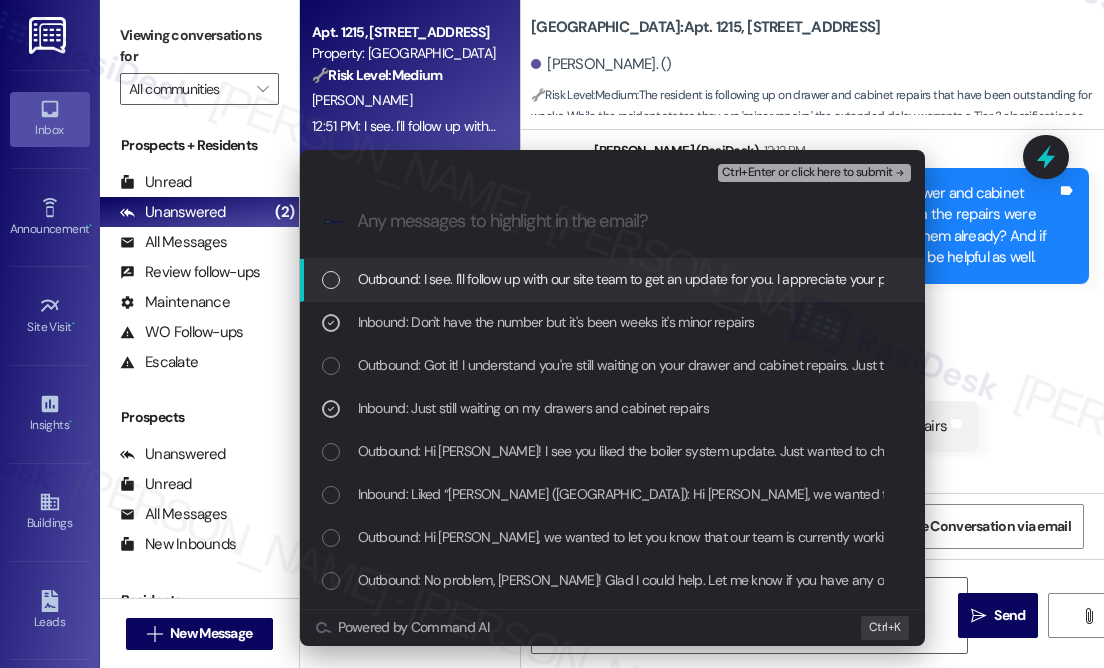 click on "Ctrl+Enter or click here to submit" at bounding box center [807, 173] 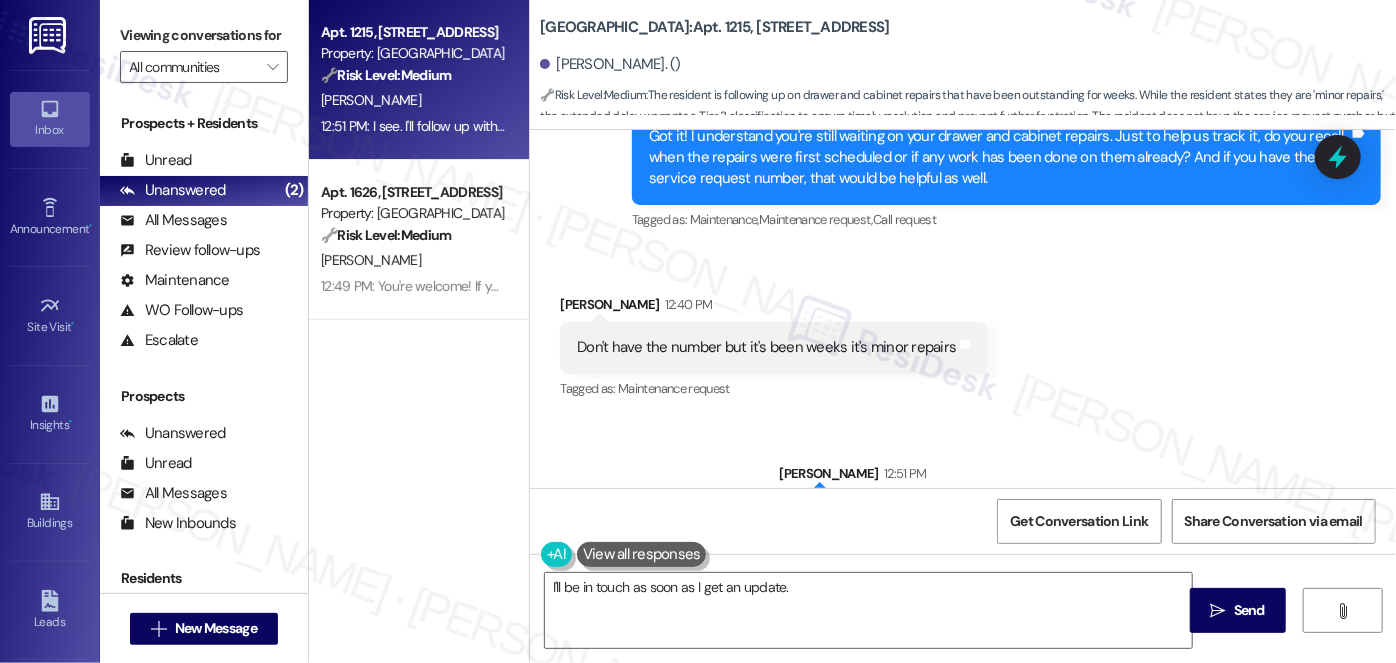scroll, scrollTop: 15651, scrollLeft: 0, axis: vertical 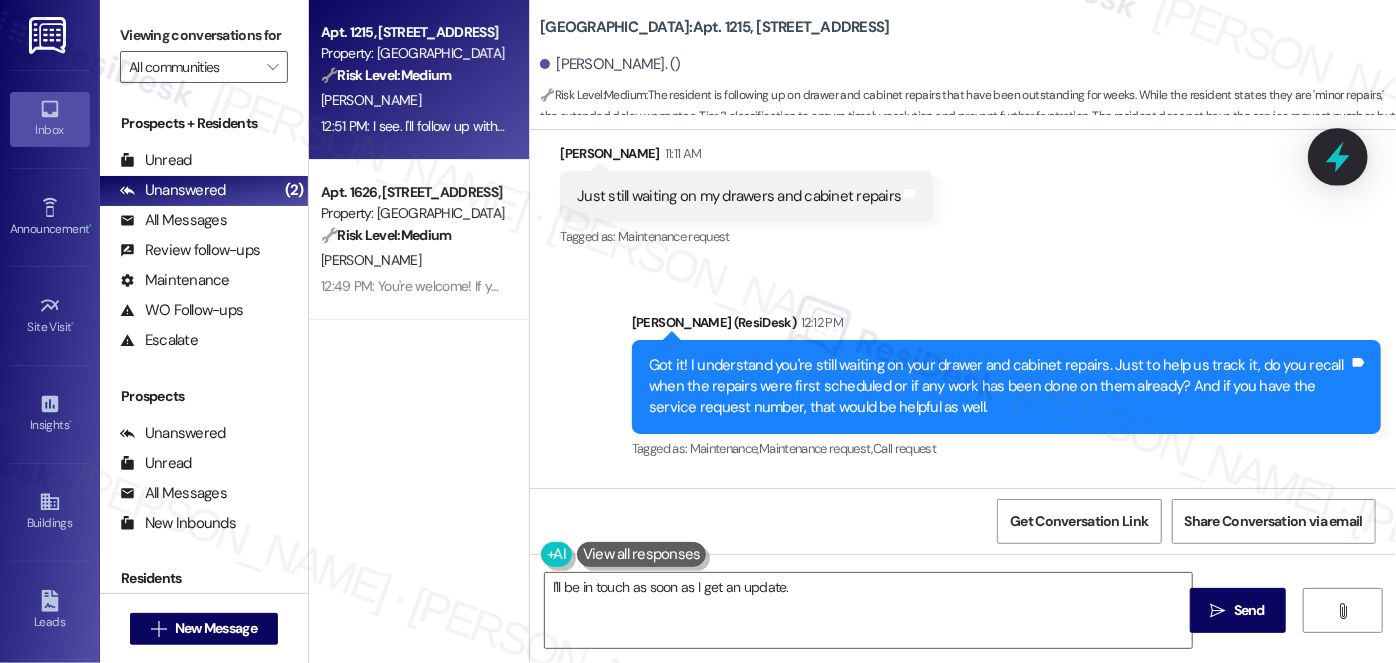 click at bounding box center [1338, 156] 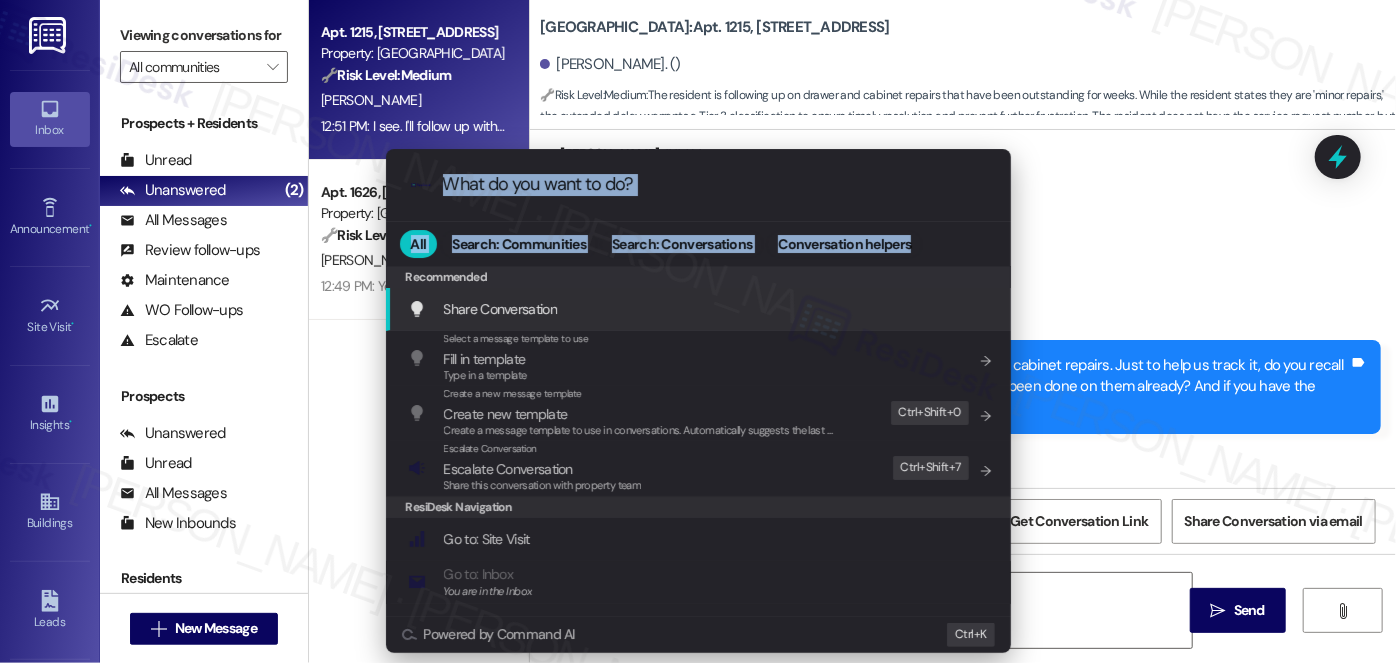 click on ".cls-1{fill:#0a055f;}.cls-2{fill:#0cc4c4;} resideskLogoBlueOrange All Search: Communities Search: Conversations Conversation helpers Recommended Recommended Share Conversation Add shortcut Select a message template to use Fill in template Type in a template Add shortcut Create a new message template Create new template Create a message template to use in conversations. Automatically suggests the last message you sent. Edit Ctrl+ Shift+ 0 Escalate Conversation Escalate Conversation Share this conversation with property team Edit Ctrl+ Shift+ 7 ResiDesk Navigation Go to: Site Visit Add shortcut Go to: Inbox You are in the Inbox Add shortcut Go to: Settings Add shortcut Go to: Message Templates Add shortcut Go to: Buildings Add shortcut Help Getting Started: What you can do with ResiDesk Add shortcut Settings Powered by Command AI Ctrl+ K" at bounding box center [698, 331] 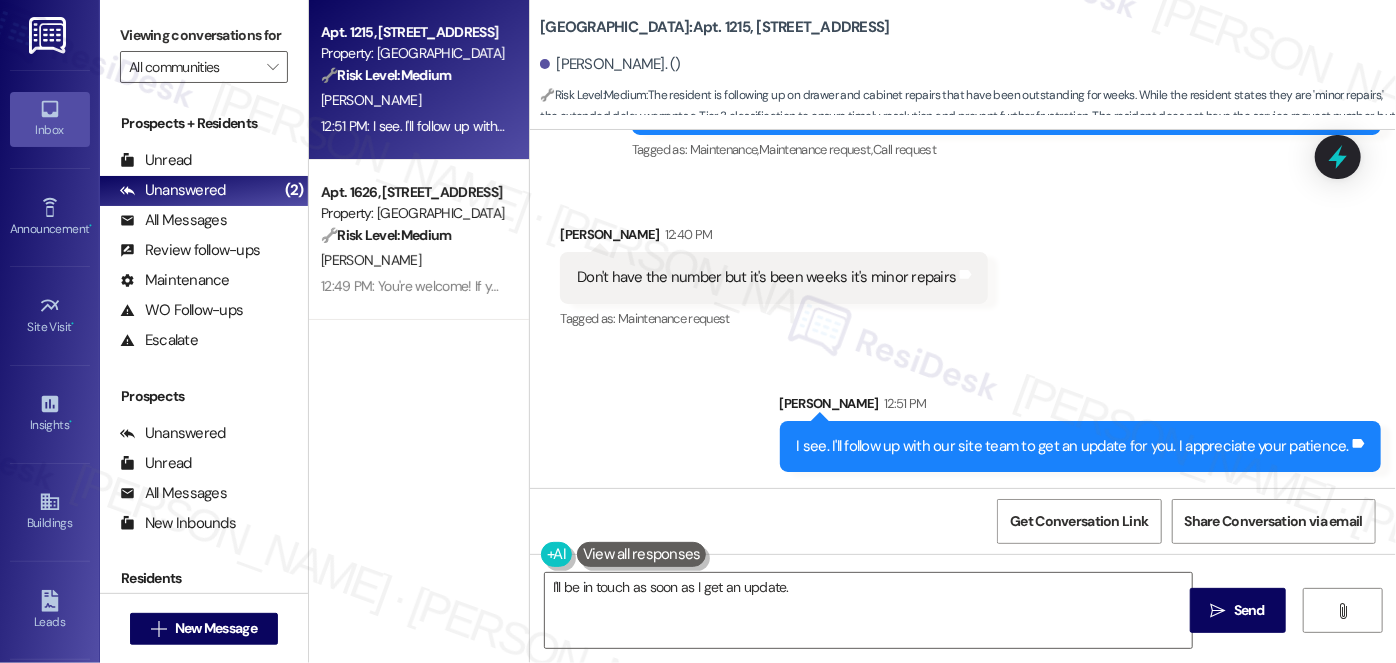 scroll, scrollTop: 16015, scrollLeft: 0, axis: vertical 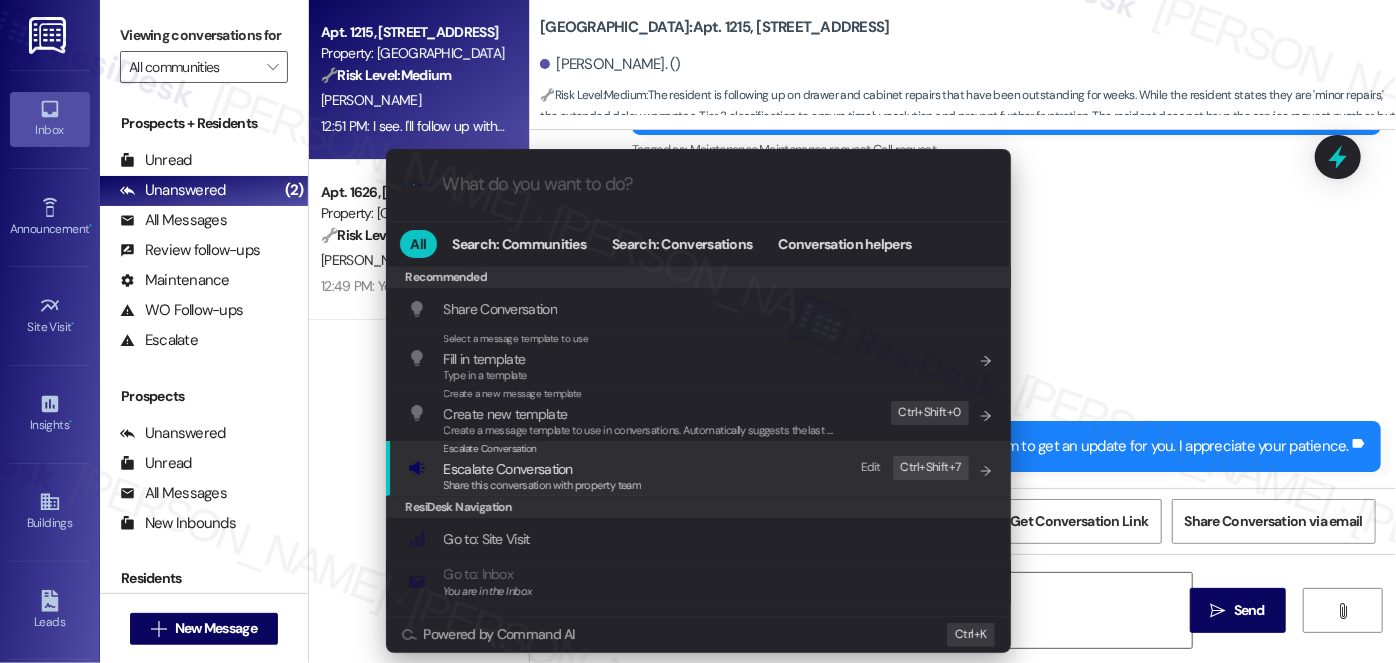 click on "Escalate Conversation" at bounding box center (543, 469) 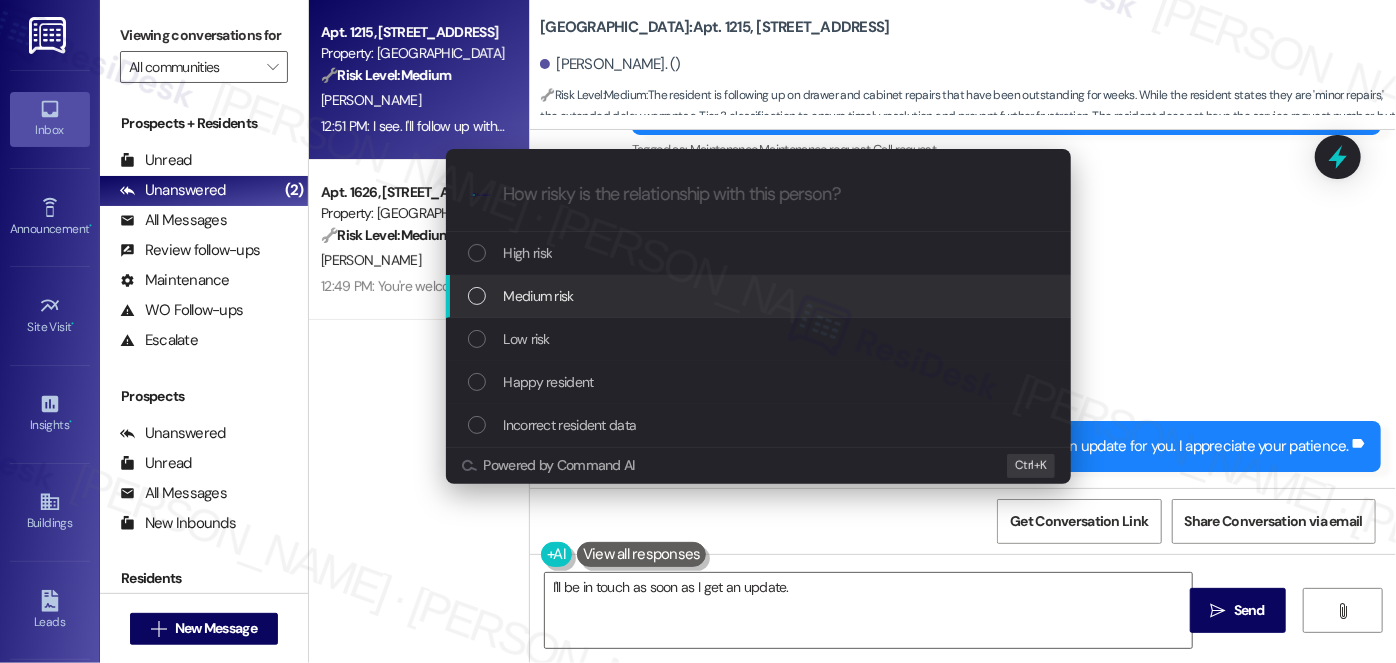 click on "Medium risk" at bounding box center (760, 296) 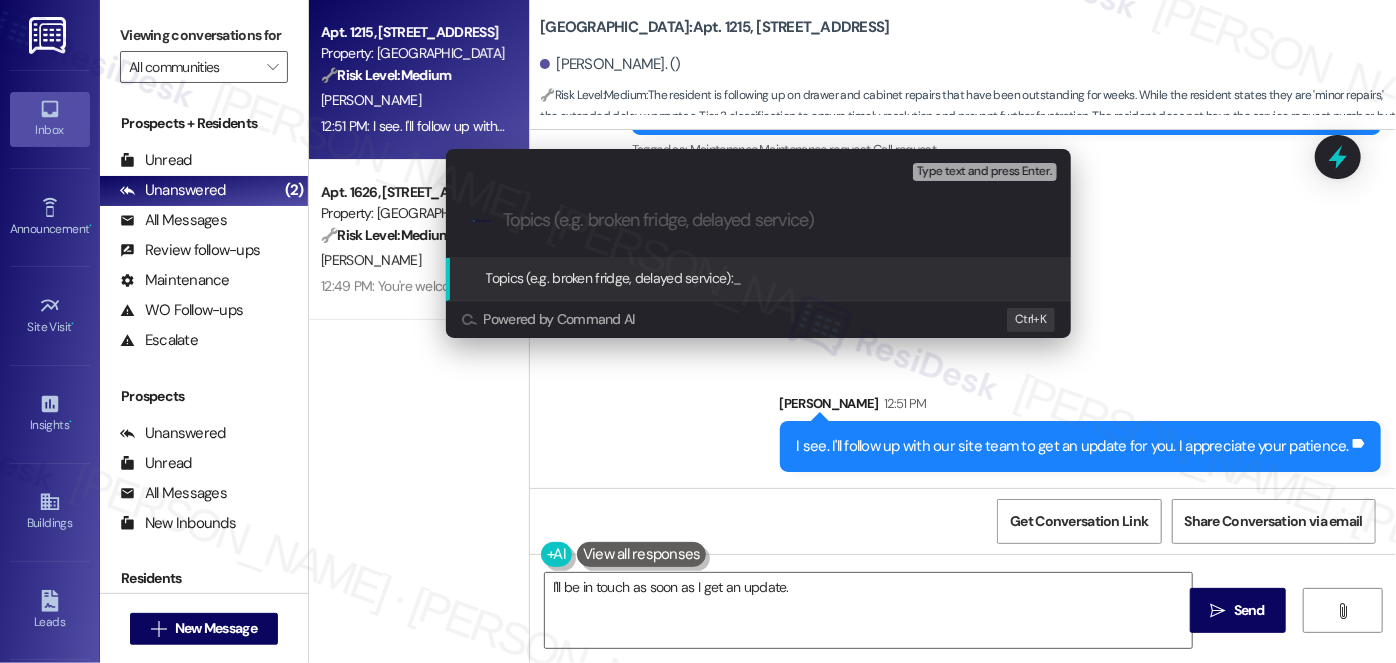paste on "Follow up on drawer and cabinet repairs" 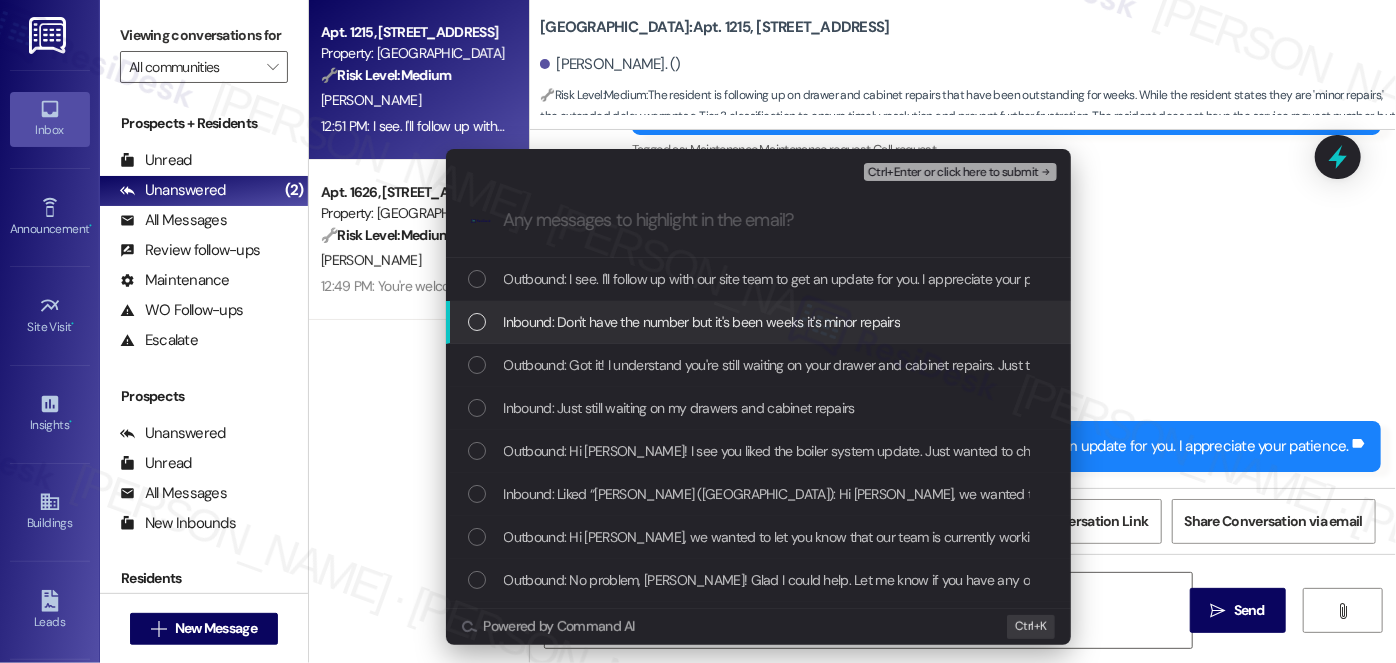 click on "Inbound: Don't have the number but it's been weeks it's minor repairs" at bounding box center (758, 322) 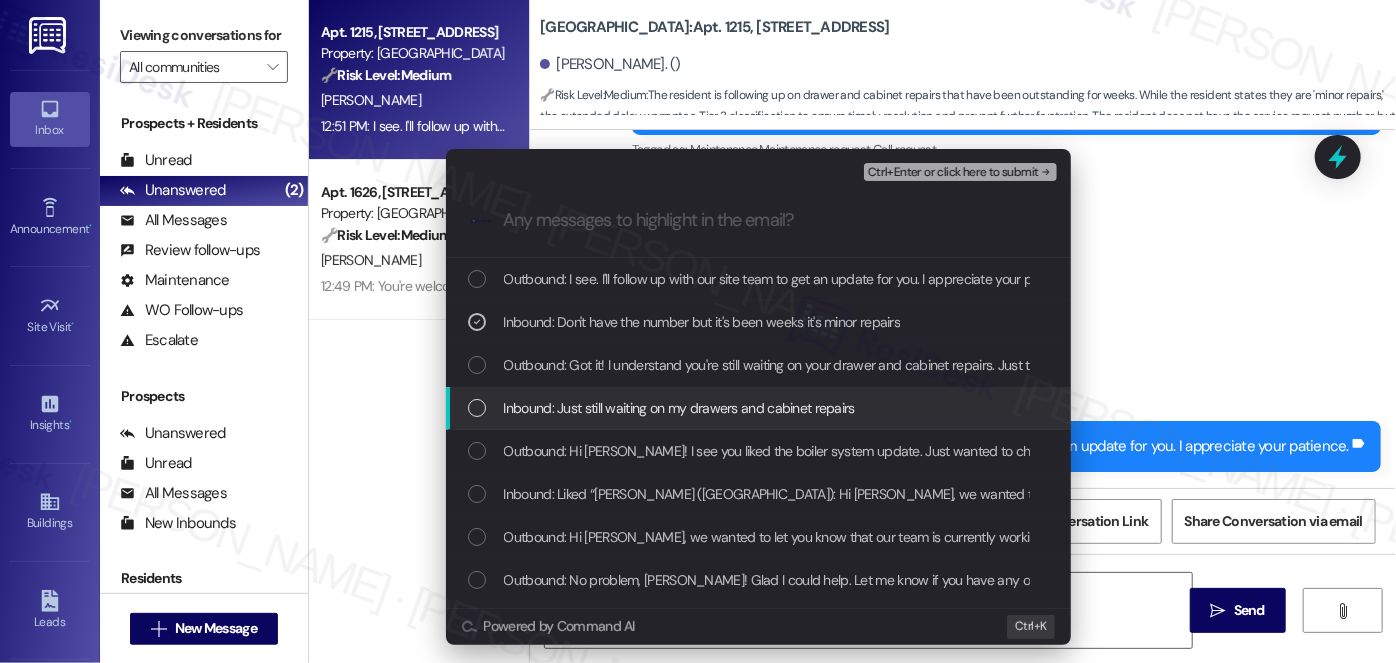 click on "Inbound: Just still waiting on my drawers and cabinet repairs" at bounding box center (679, 408) 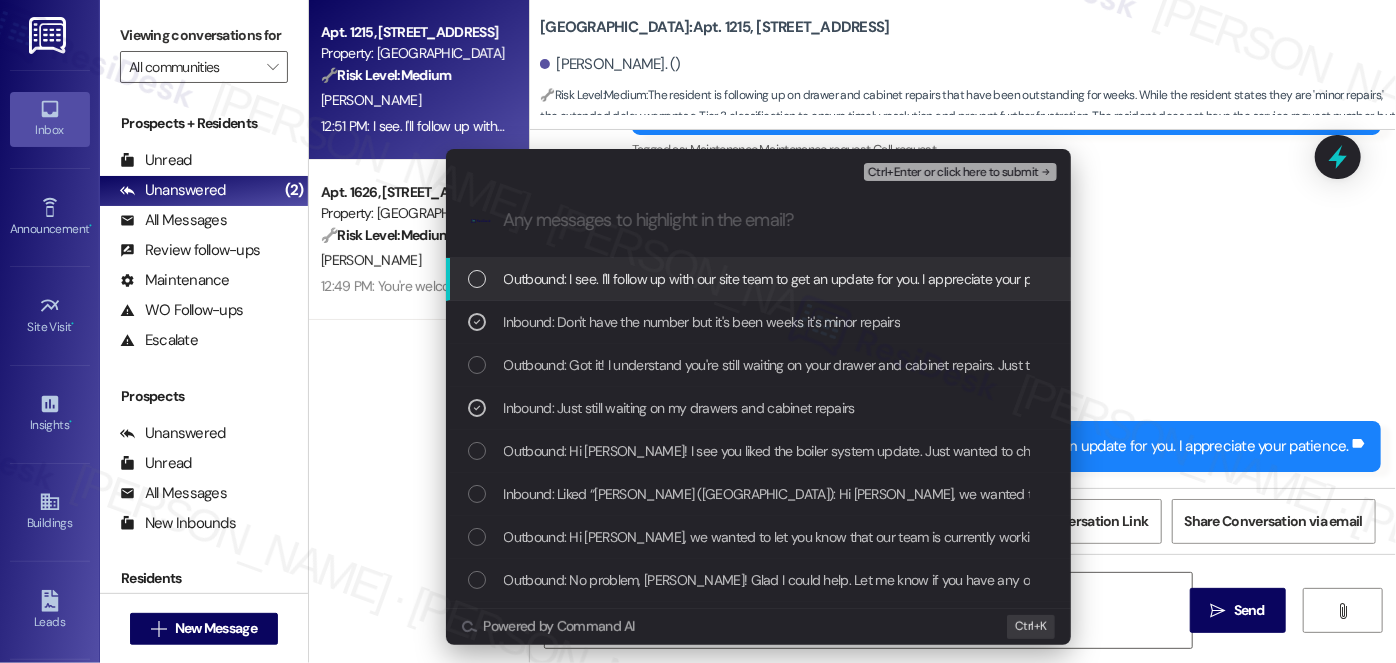 click on "Ctrl+Enter or click here to submit" at bounding box center [953, 173] 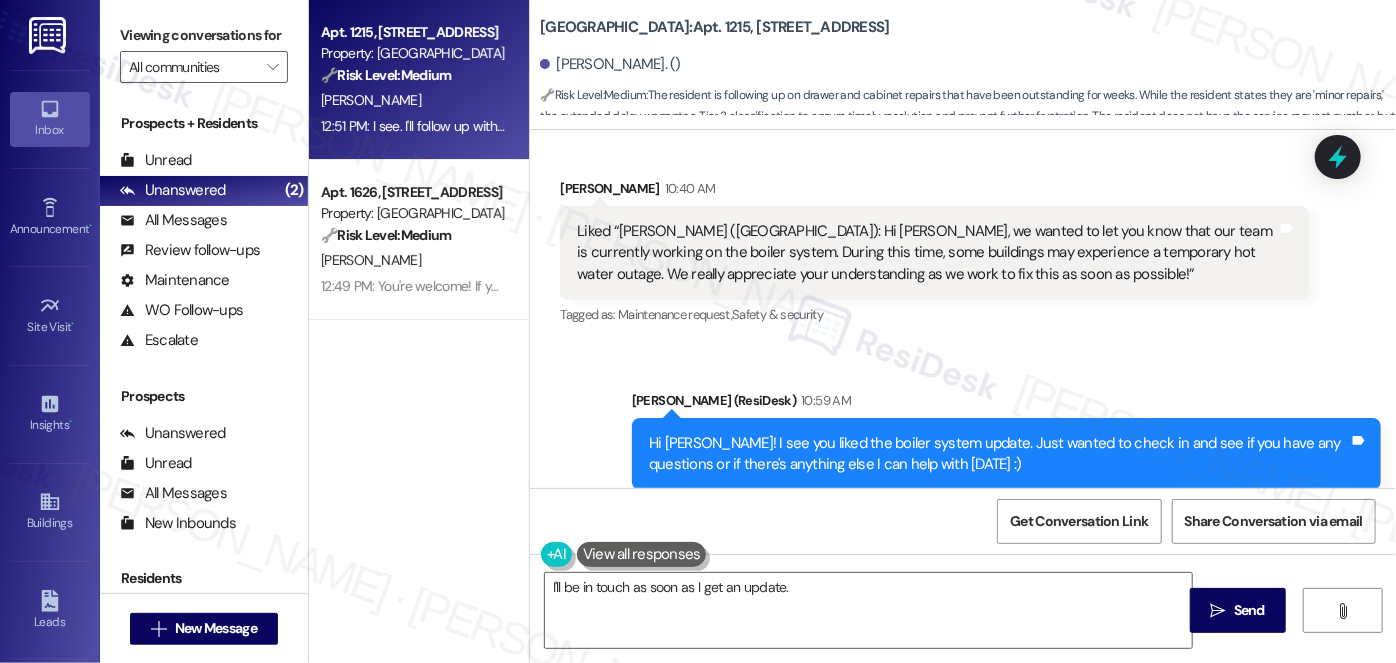 scroll, scrollTop: 15197, scrollLeft: 0, axis: vertical 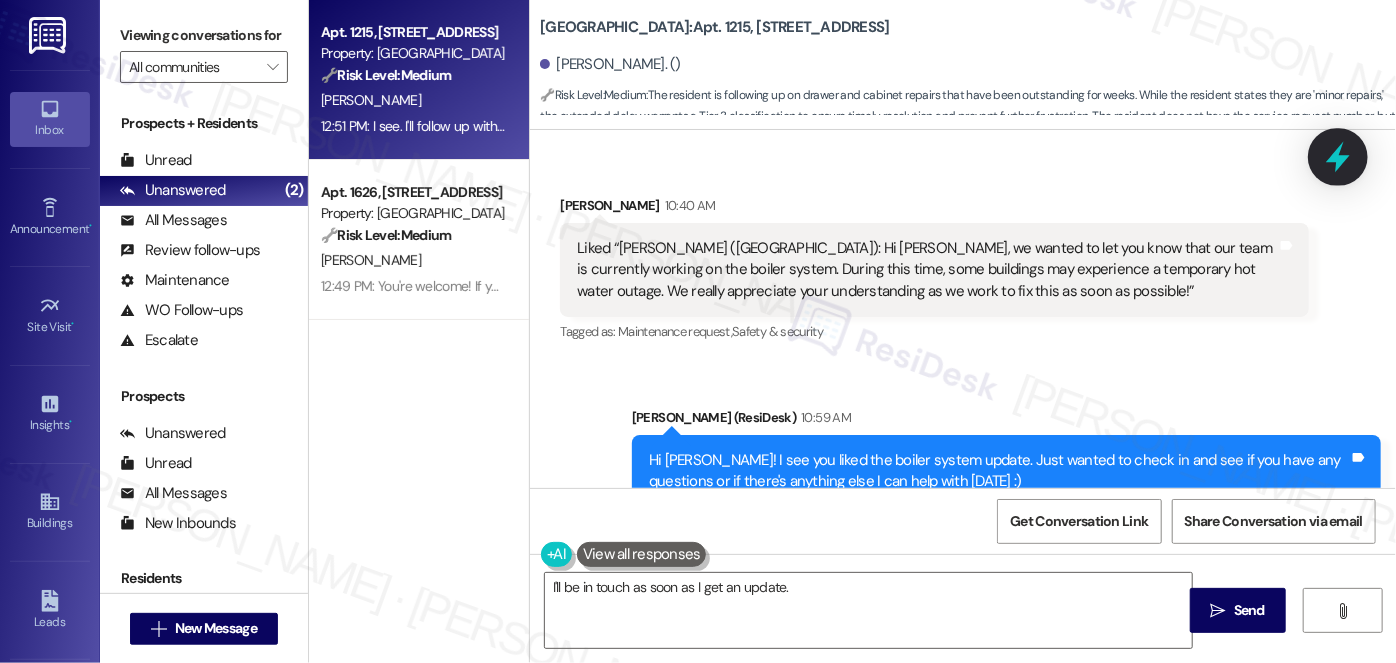 click 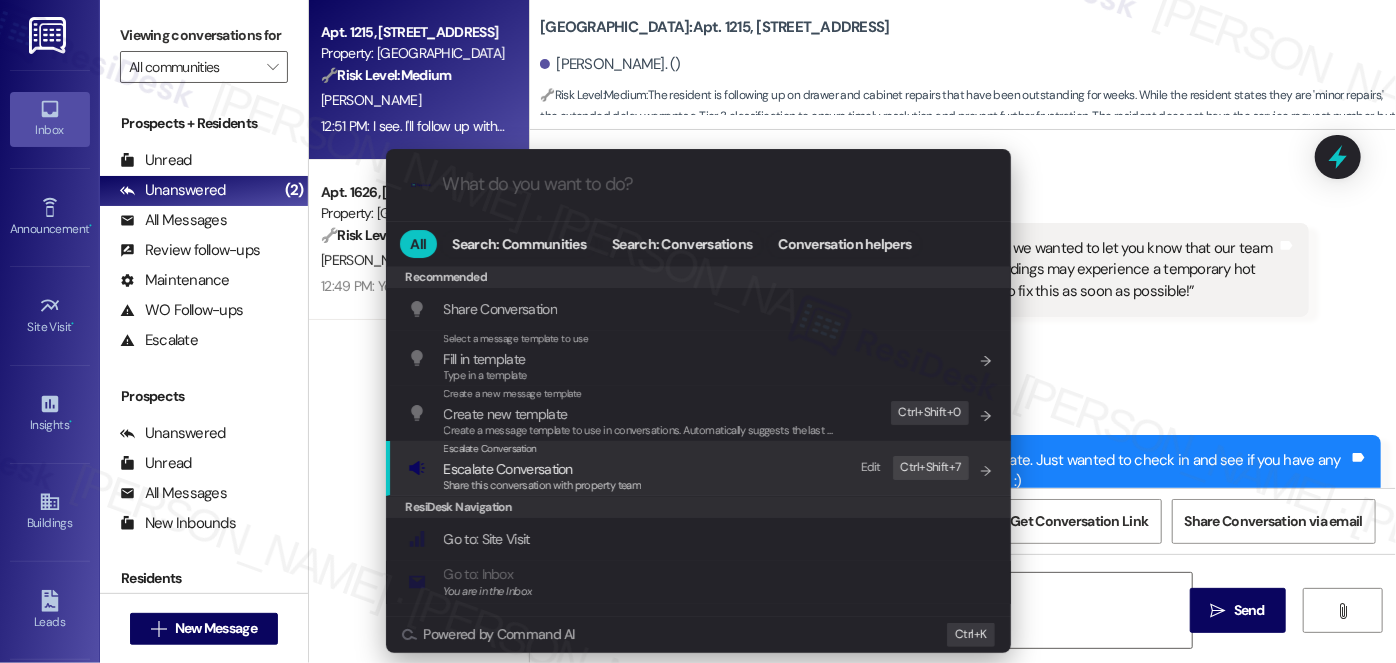 click on "Escalate Conversation Escalate Conversation Share this conversation with property team Edit Ctrl+ Shift+ 7" at bounding box center [700, 468] 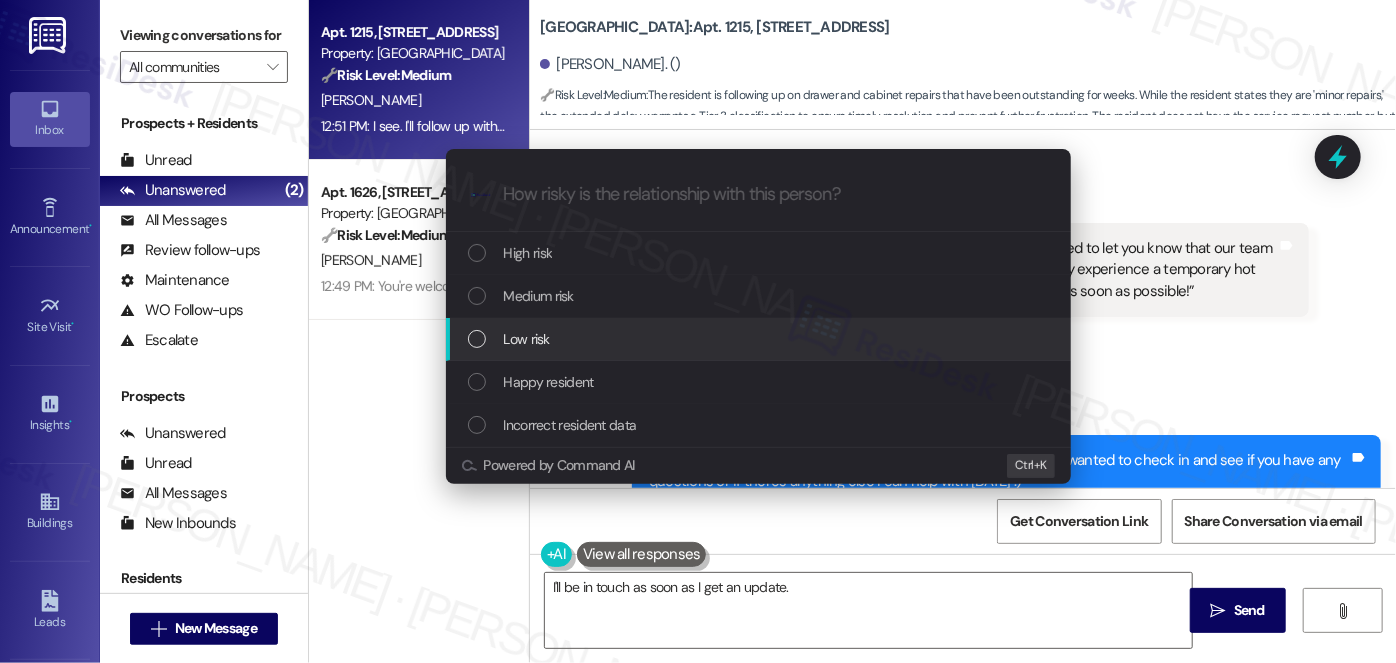 click on "Low risk" at bounding box center (760, 339) 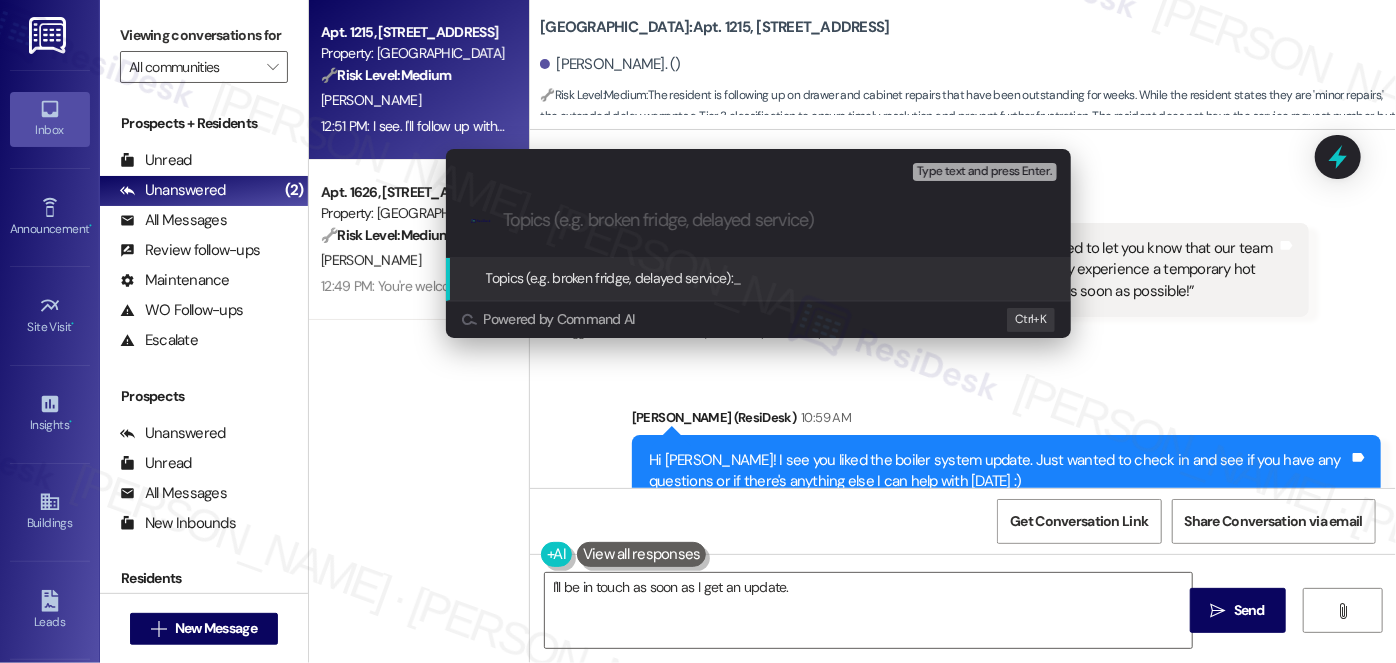 paste on "Follow up on drawer and cabinet repairs" 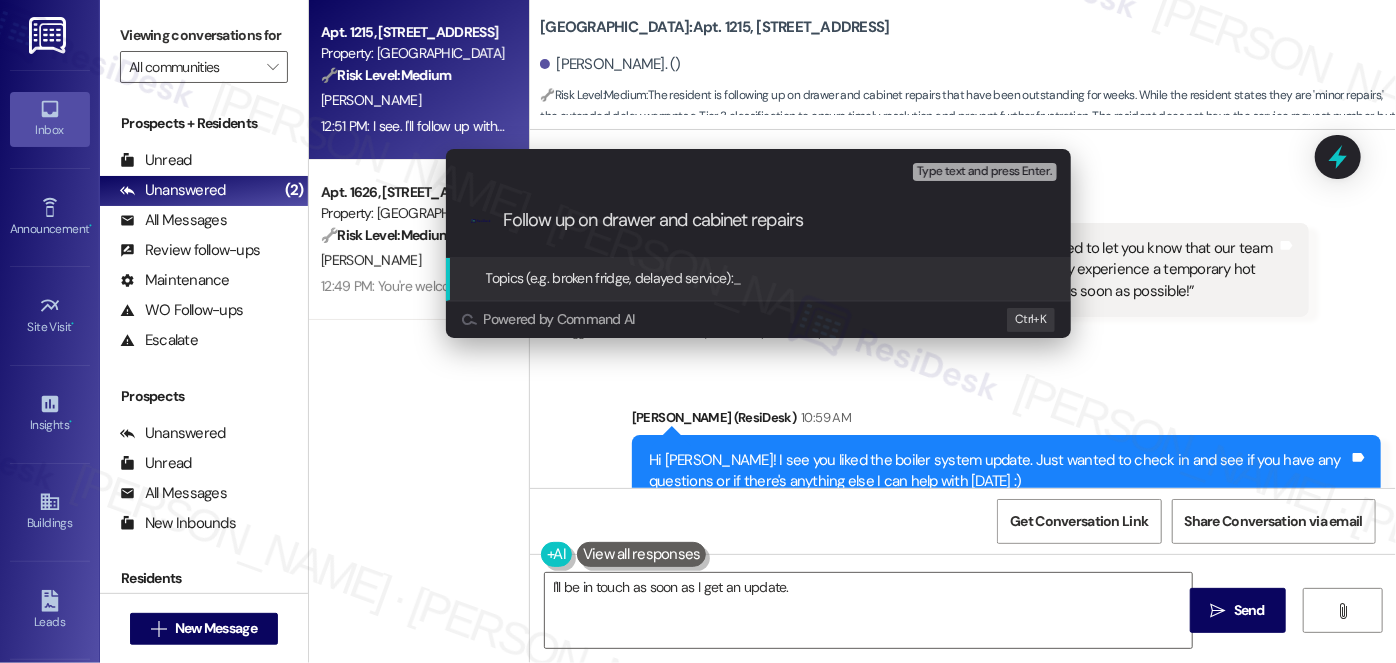 type on "Follow up on drawer and cabinet repairs" 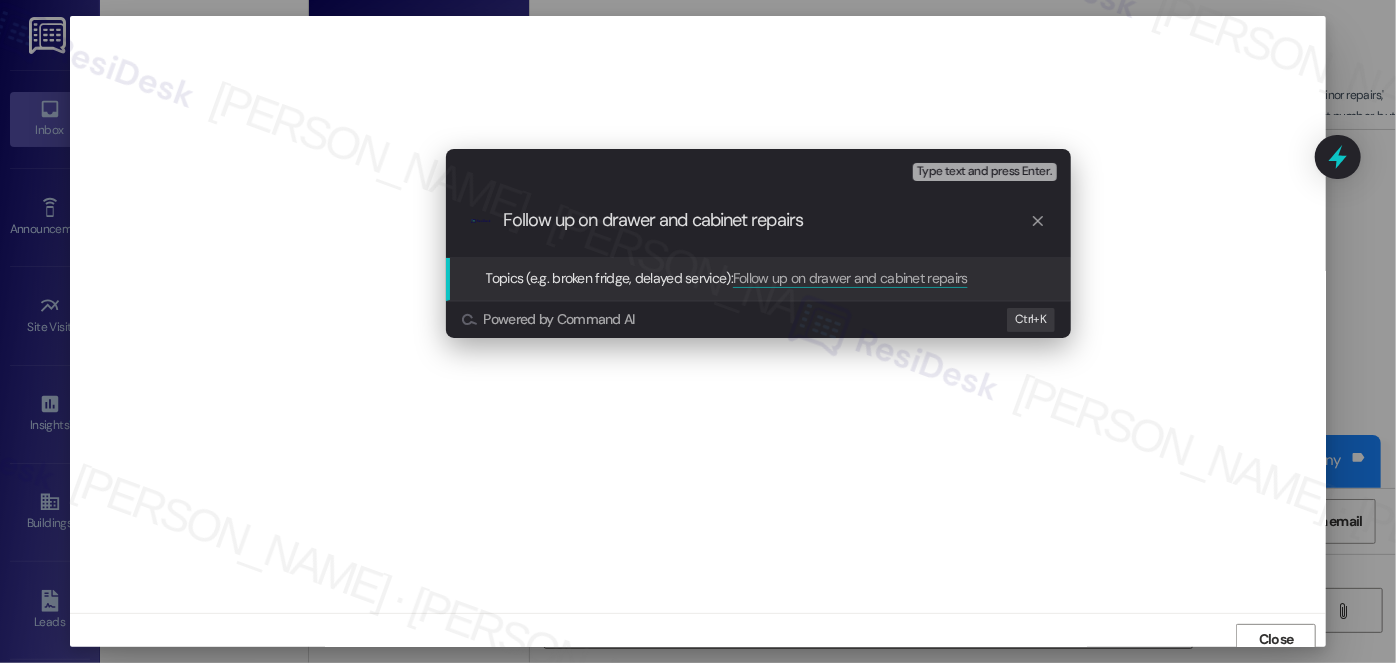 type 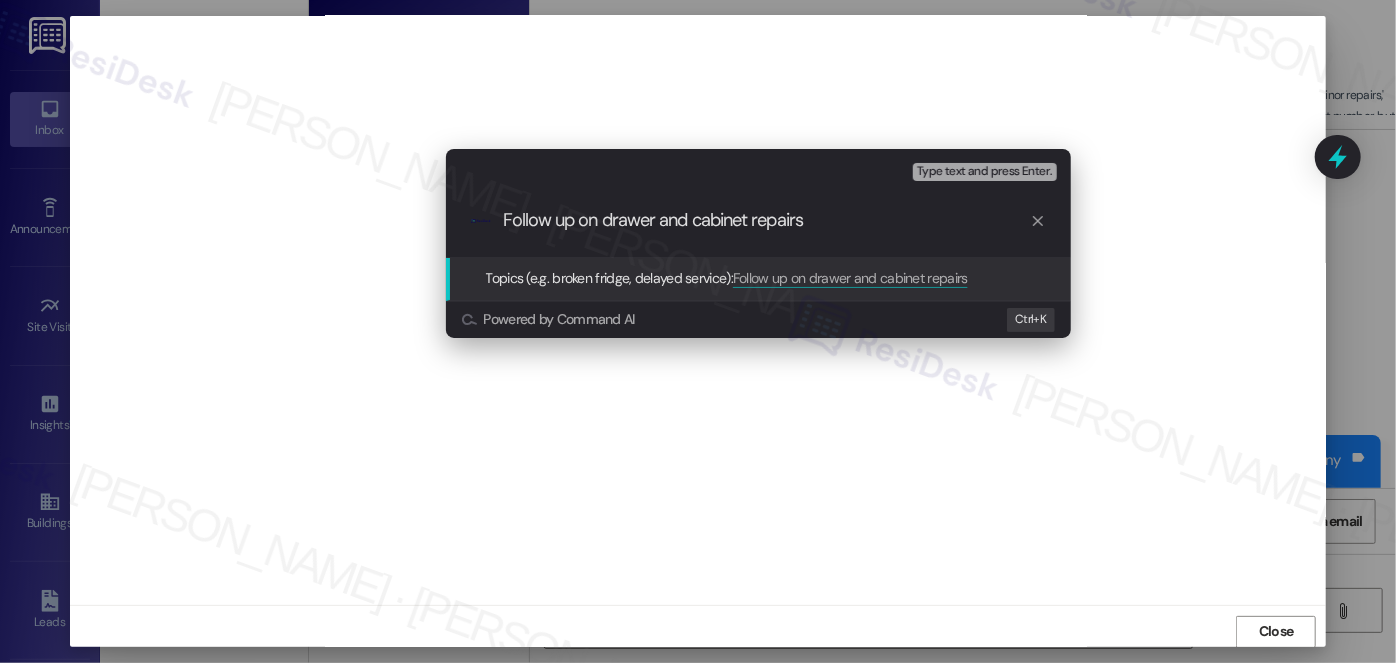 click 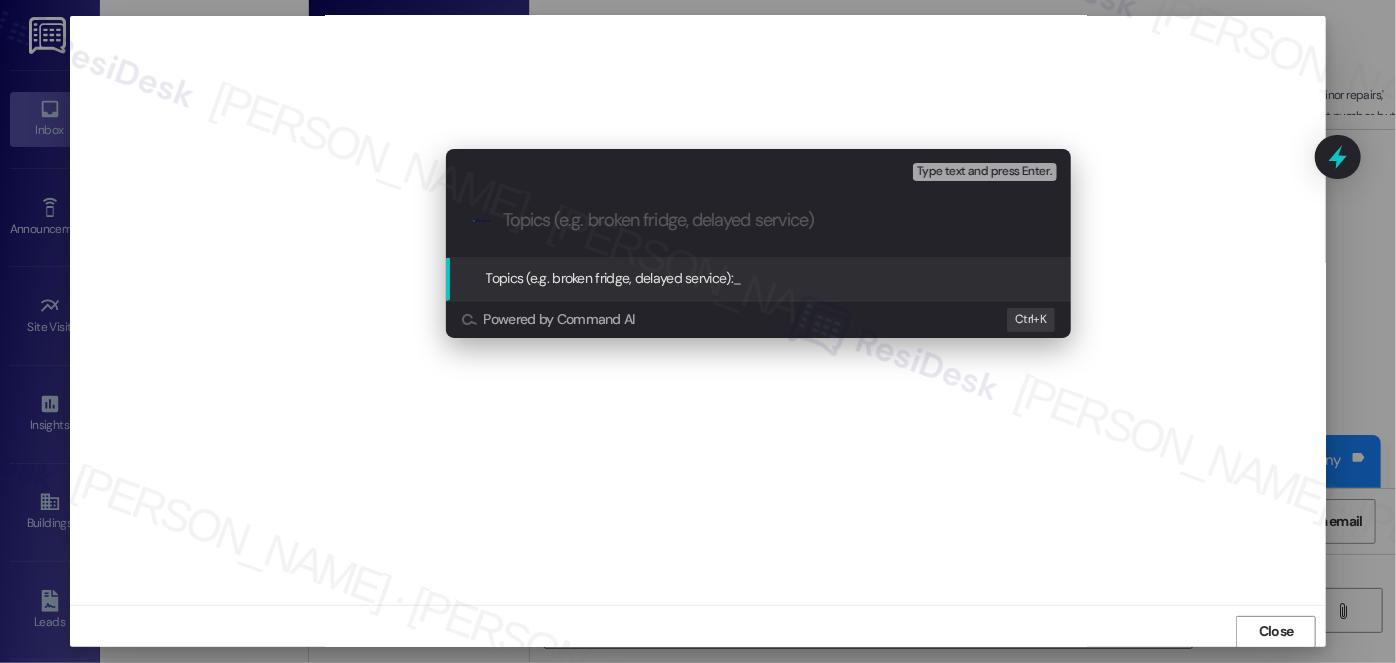 click on "Escalate Conversation Low risk Topics (e.g. broken fridge, delayed service) Any messages to highlight in the email? Type text and press Enter. .cls-1{fill:#0a055f;}.cls-2{fill:#0cc4c4;} resideskLogoBlueOrange Topics (e.g. broken fridge, delayed service):  _ Powered by Command AI Ctrl+ K" at bounding box center [698, 331] 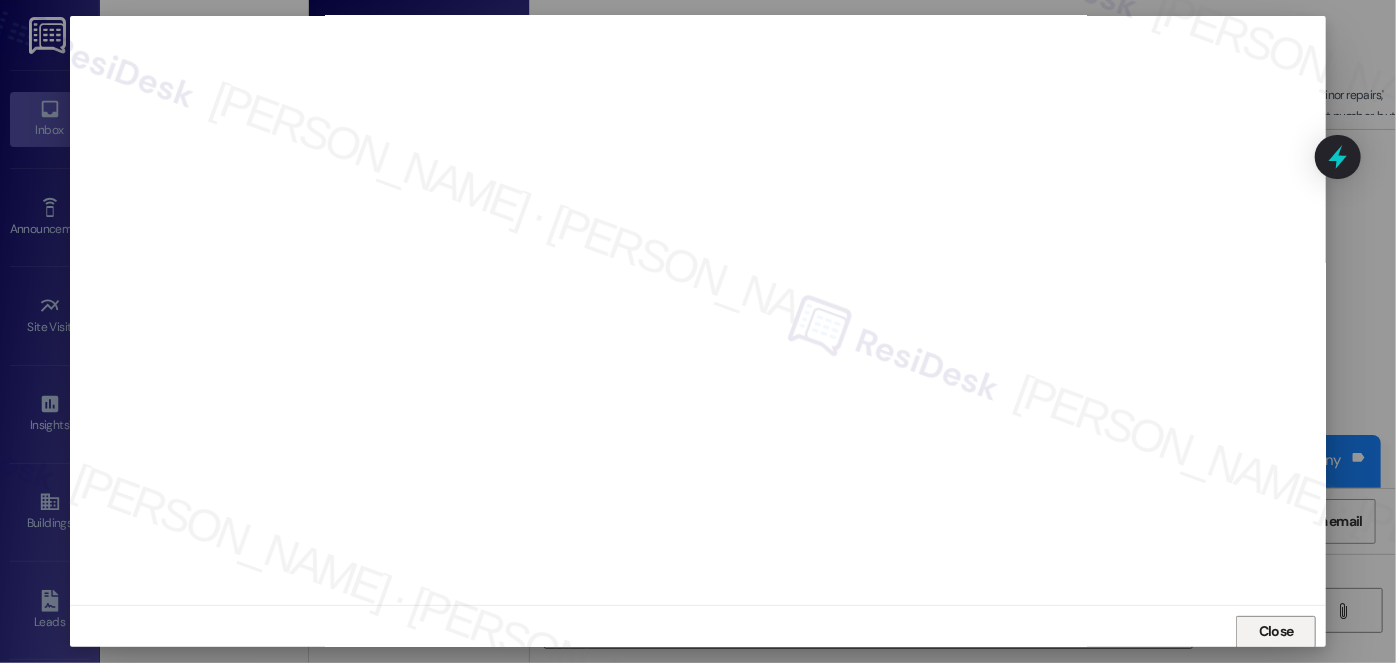 click on "Close" at bounding box center (1276, 631) 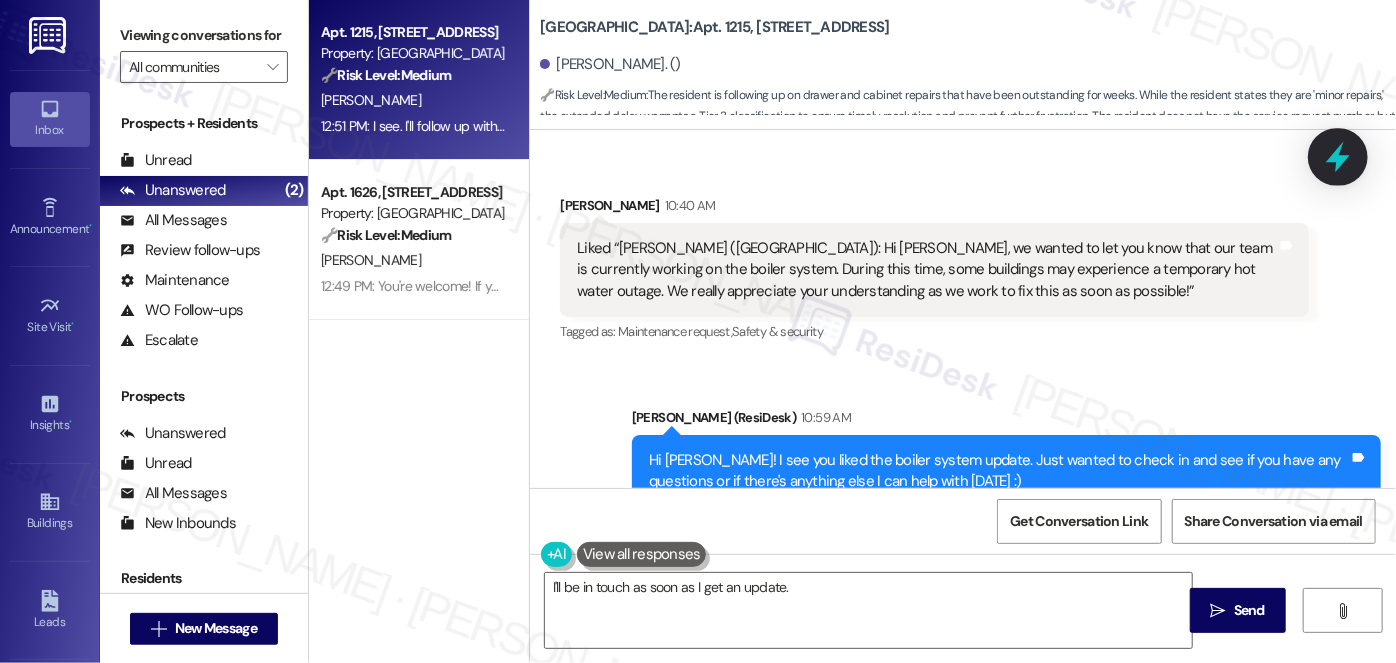 click 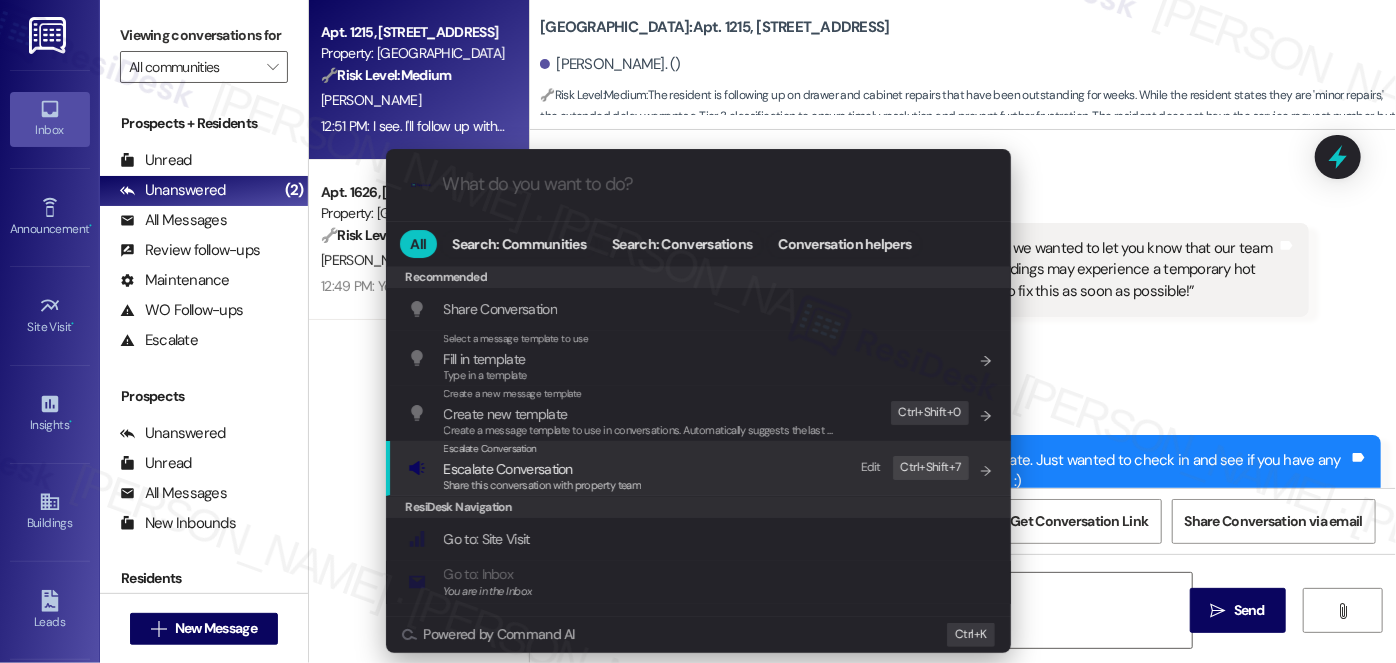 click on "Escalate Conversation Escalate Conversation Share this conversation with property team Edit Ctrl+ Shift+ 7" at bounding box center [700, 468] 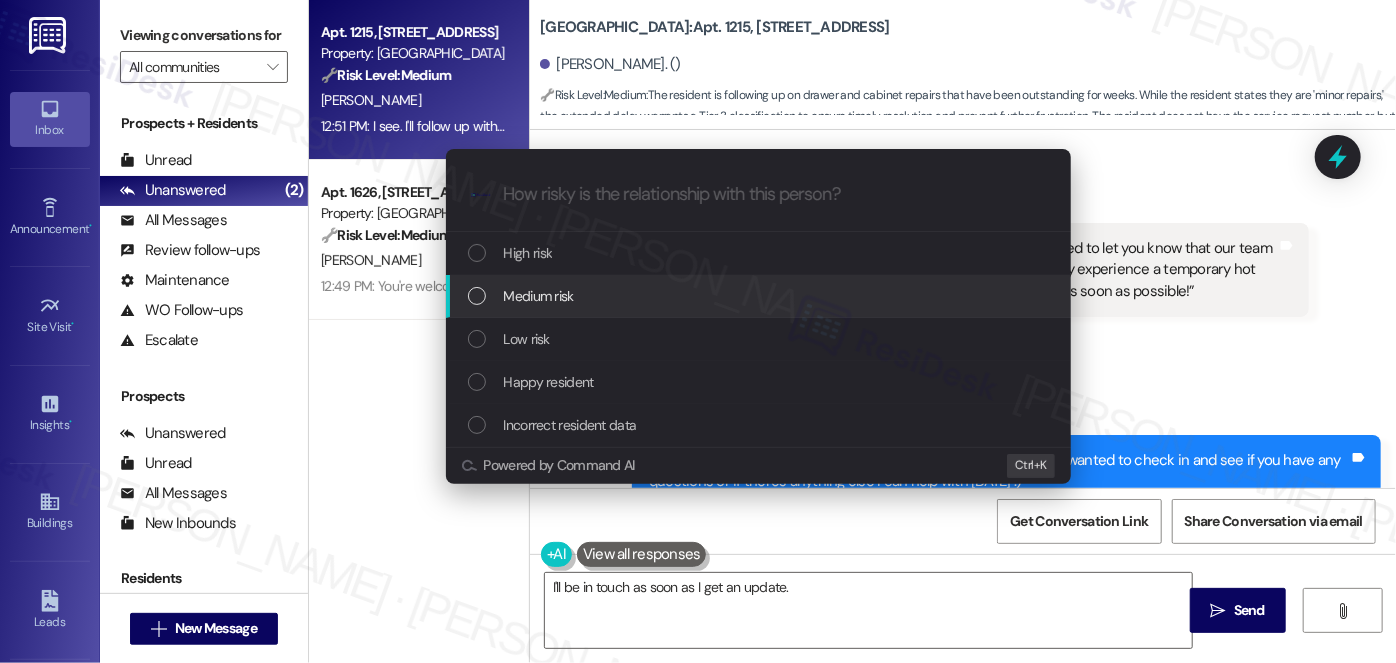 click on "Medium risk" at bounding box center [539, 296] 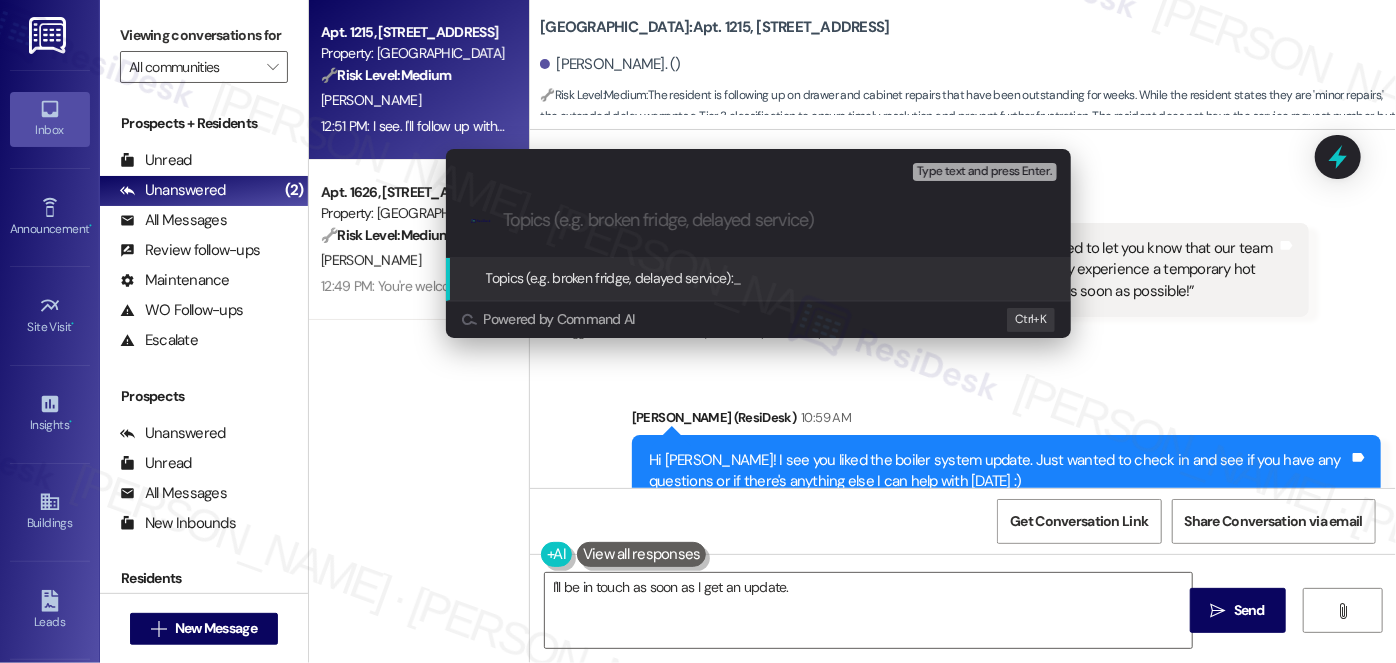 paste on "Follow up on drawer and cabinet repairs" 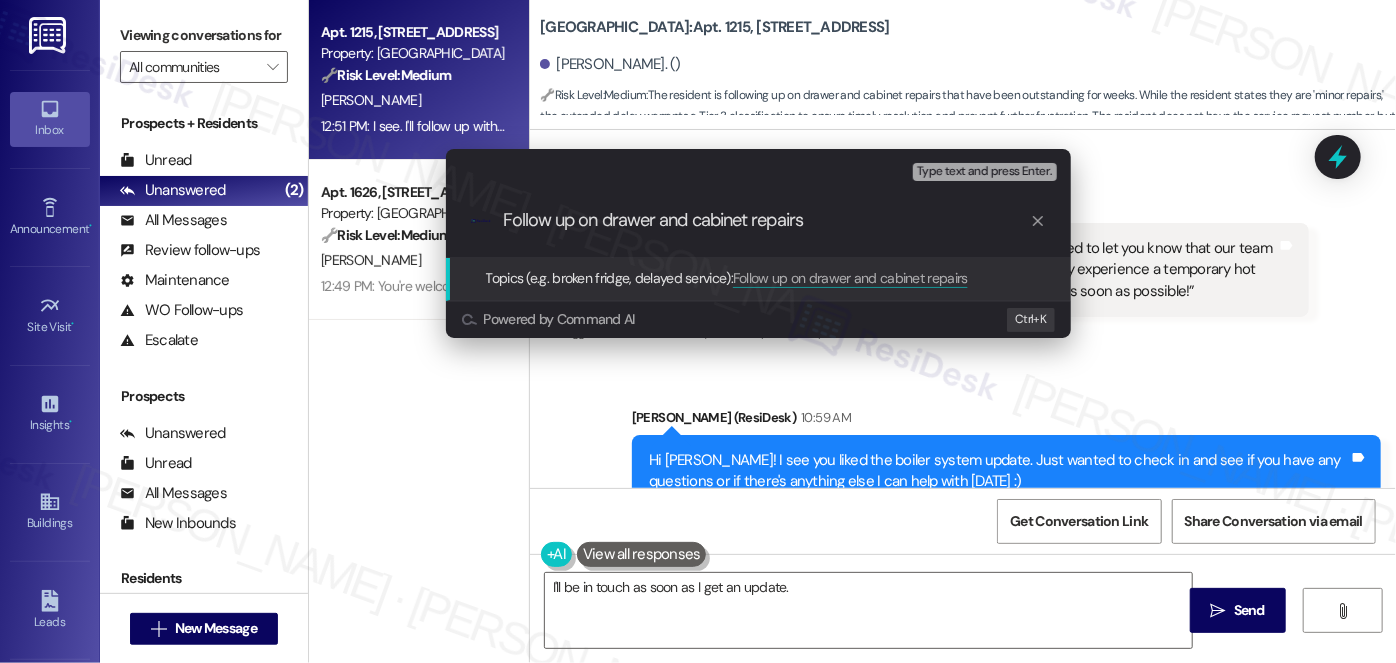type 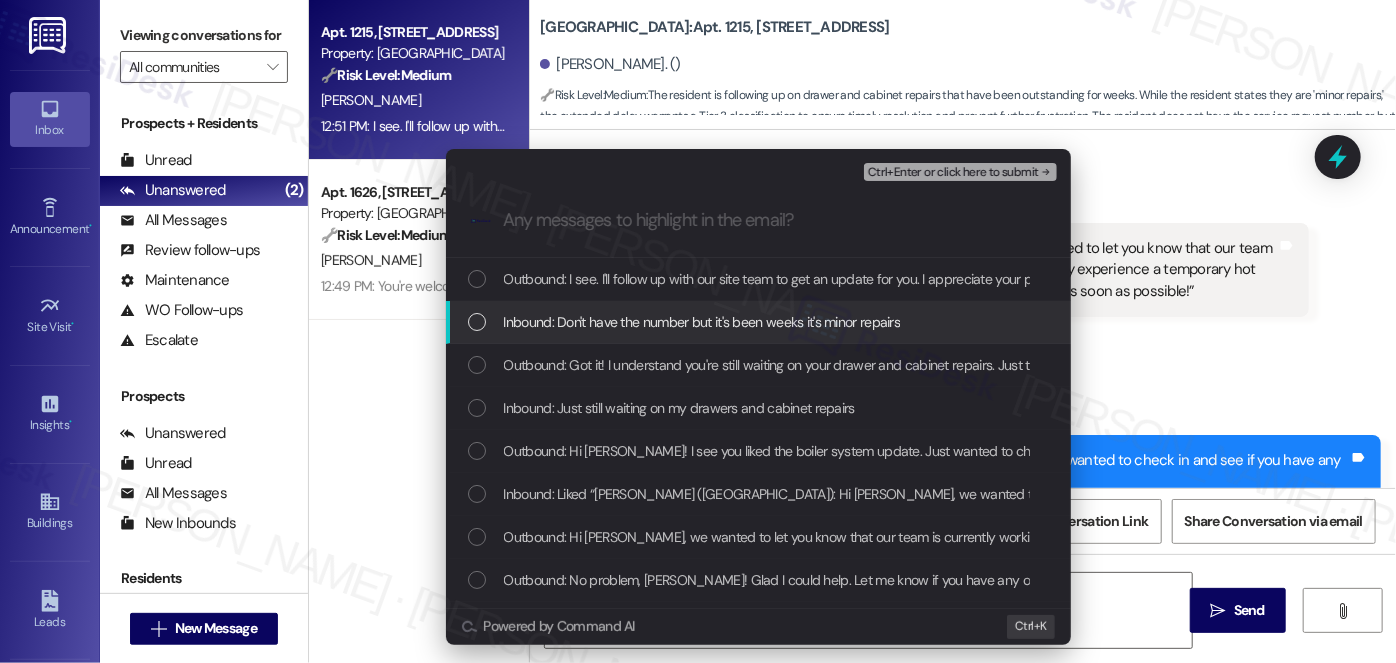 click on "Inbound: Don't have the number but it's been weeks it's minor repairs" at bounding box center (758, 322) 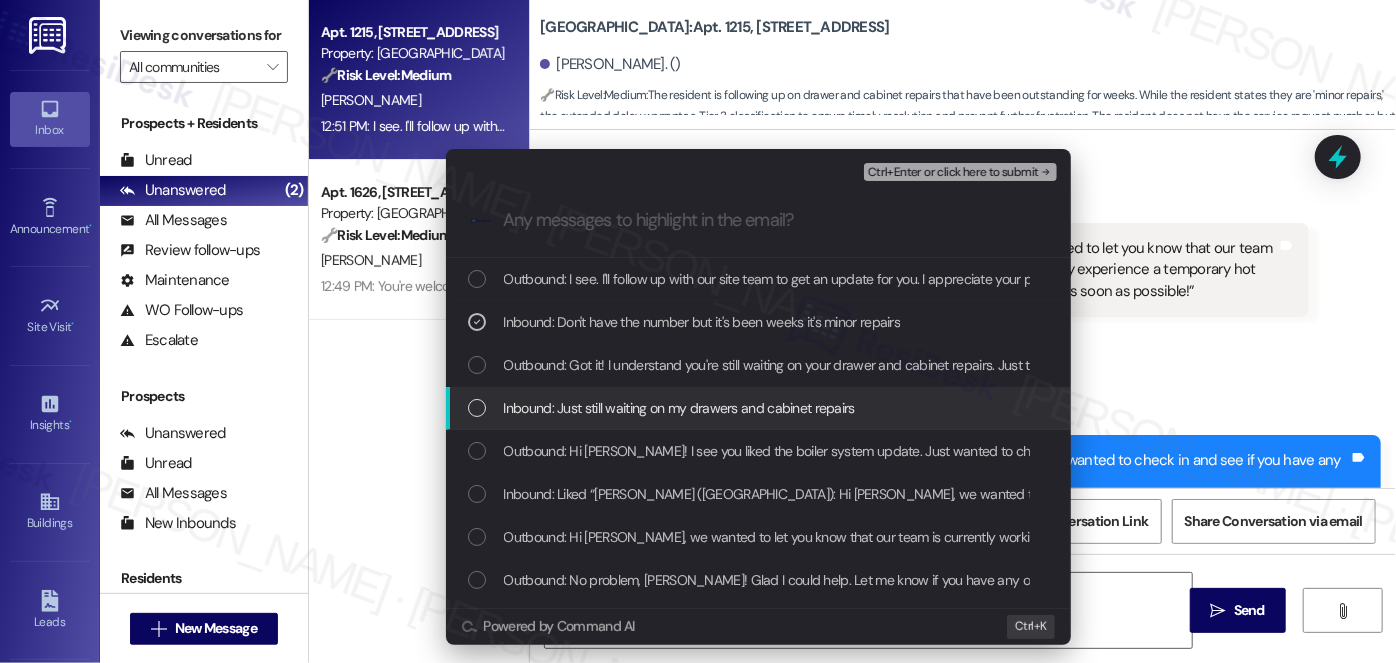 click on "Inbound: Just still waiting on my drawers and cabinet repairs" at bounding box center (758, 408) 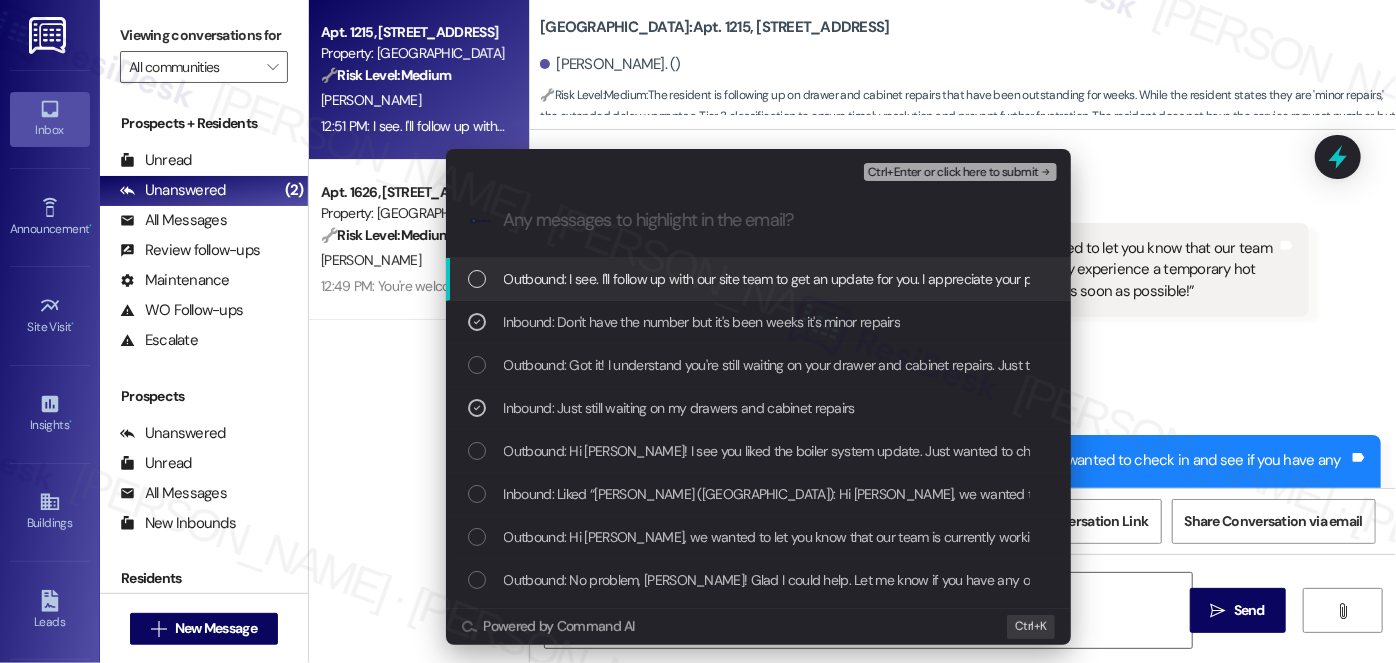 click on "Ctrl+Enter or click here to submit" at bounding box center [962, 172] 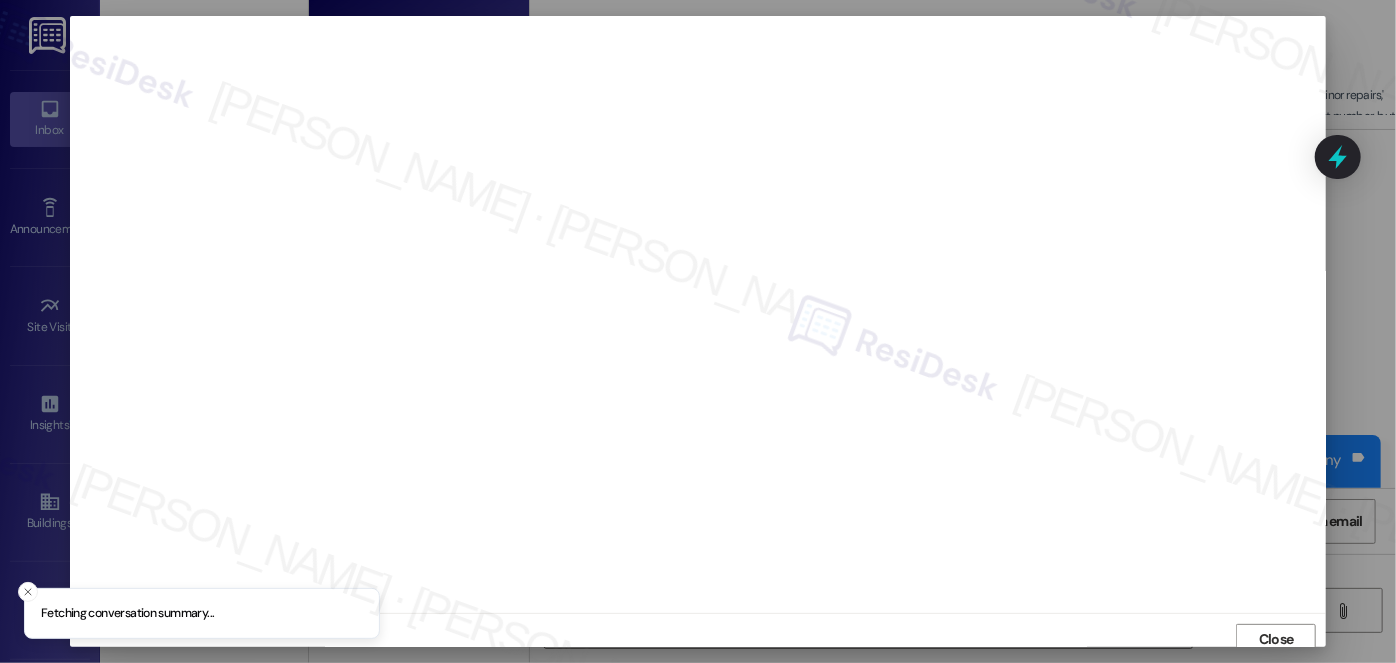 scroll, scrollTop: 8, scrollLeft: 0, axis: vertical 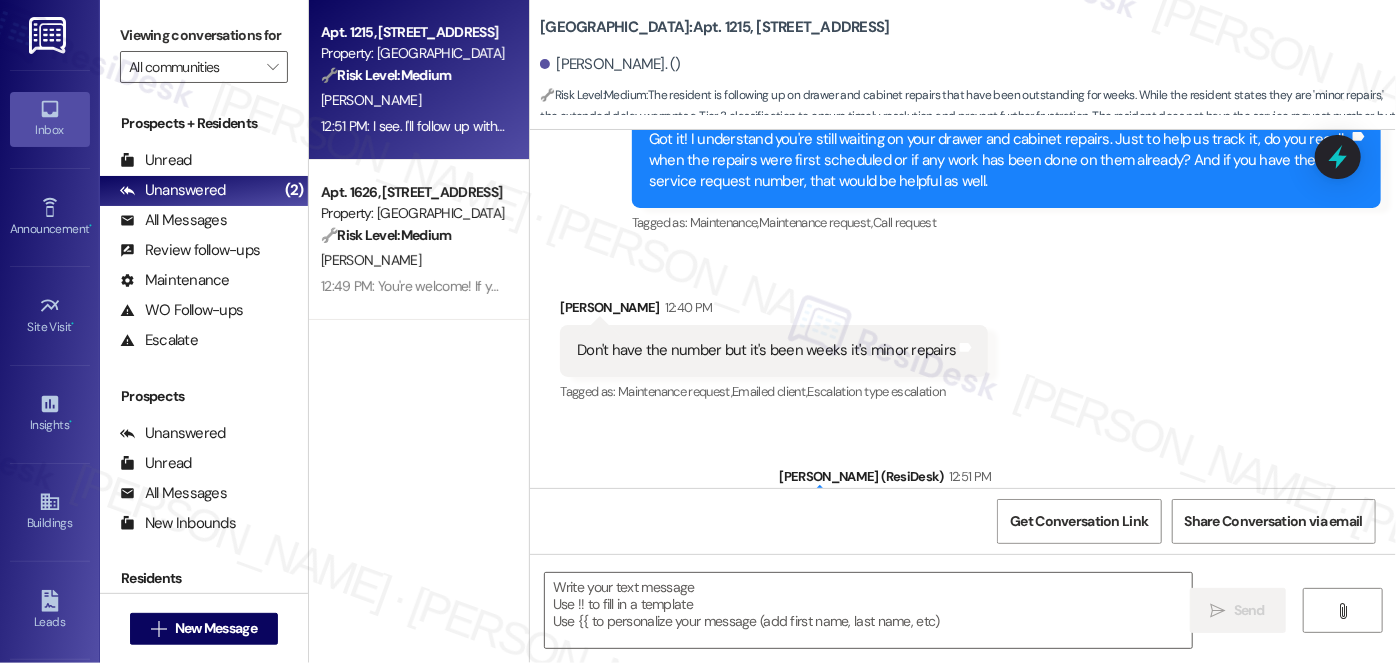 type on "Fetching suggested responses. Please feel free to read through the conversation in the meantime." 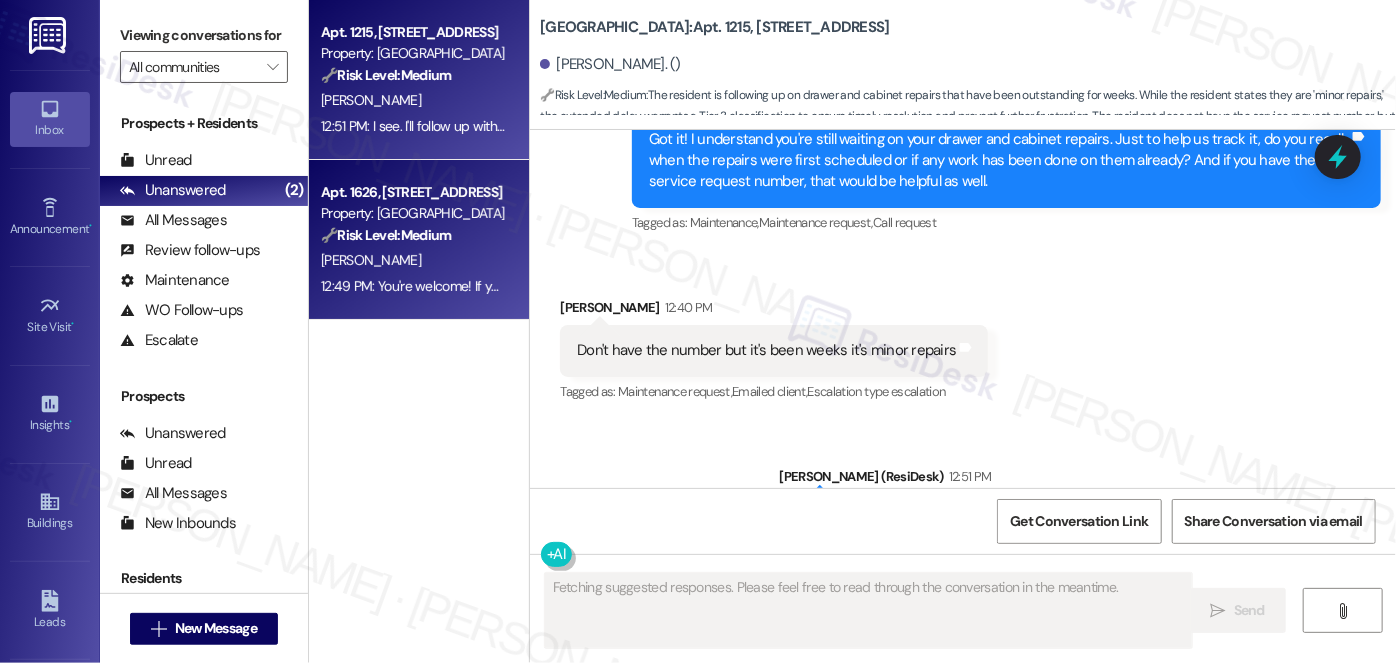 scroll, scrollTop: 15874, scrollLeft: 0, axis: vertical 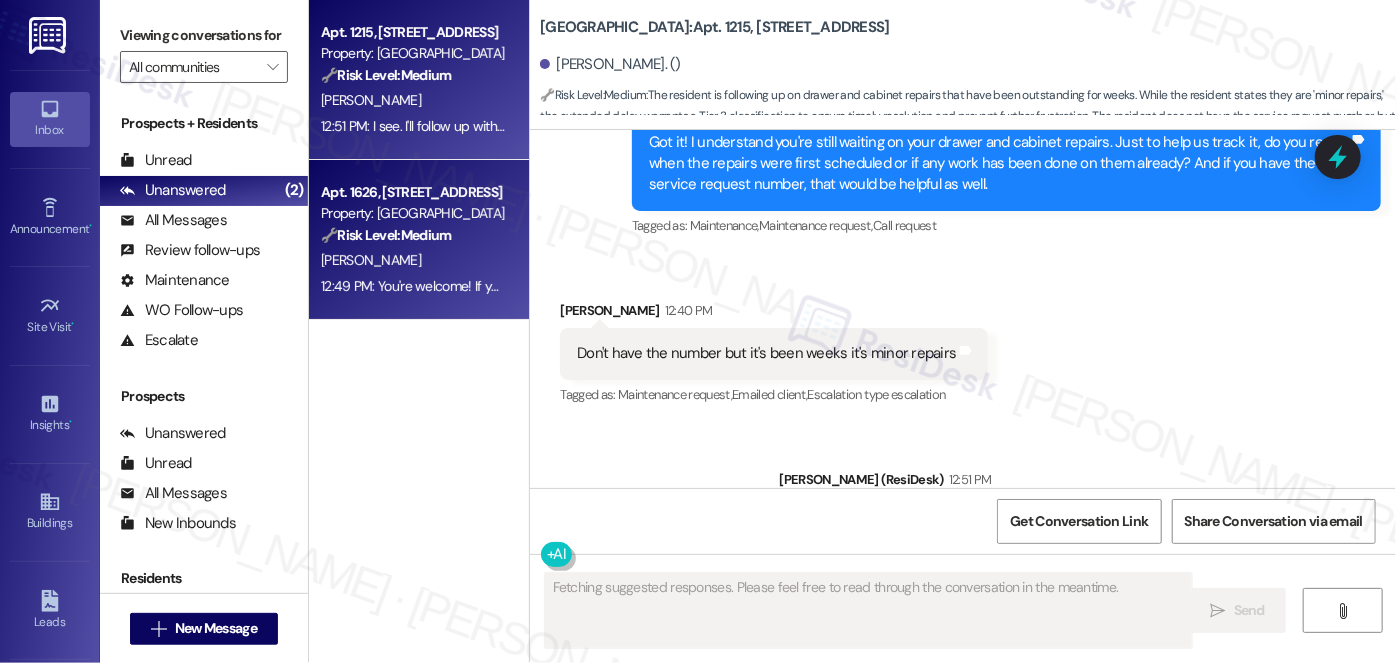 click on "🔧  Risk Level:  Medium" at bounding box center (386, 235) 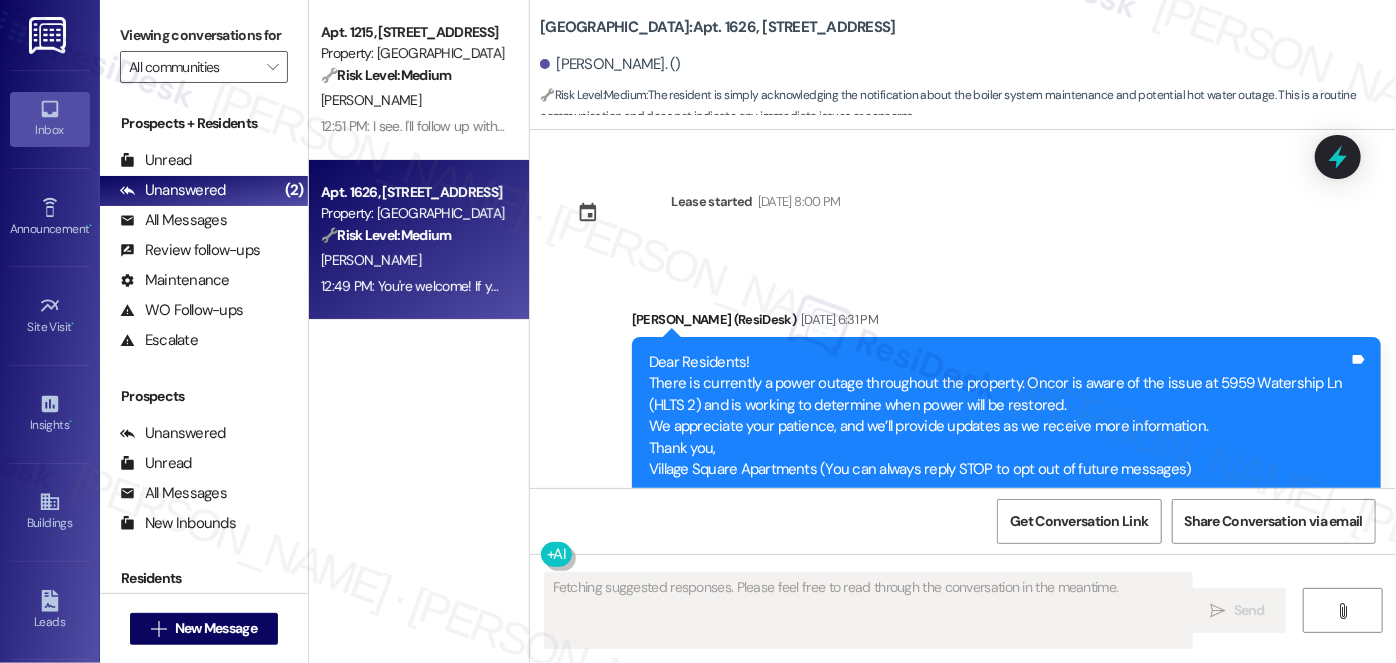 type on "Fetching suggested responses. Please feel free to read through the conversation in the meantime." 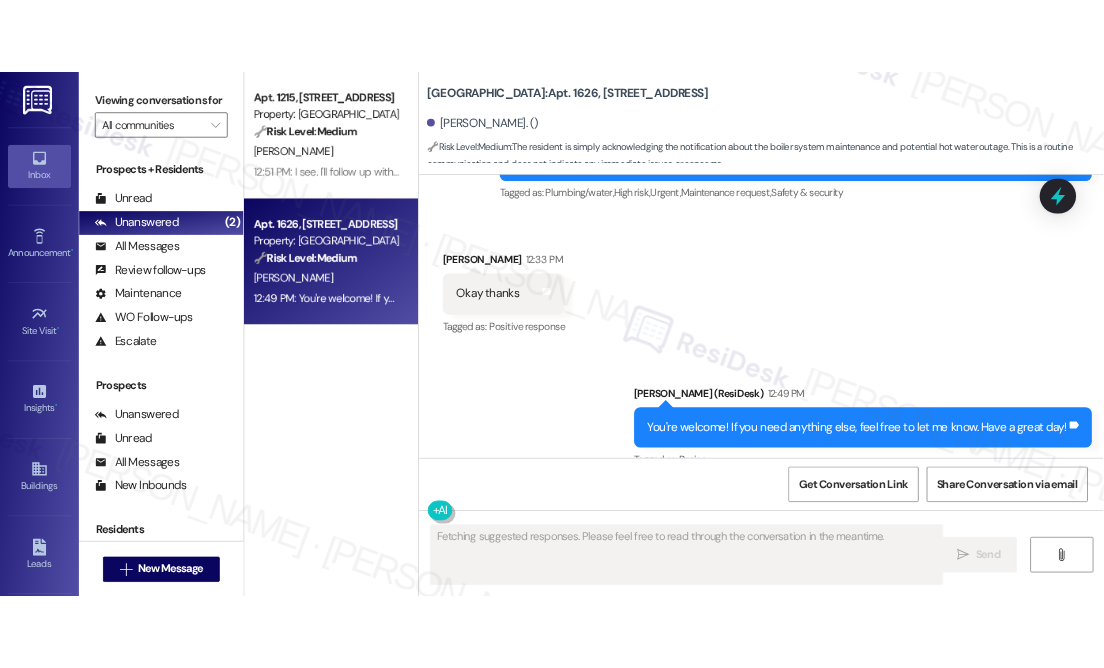 scroll, scrollTop: 28144, scrollLeft: 0, axis: vertical 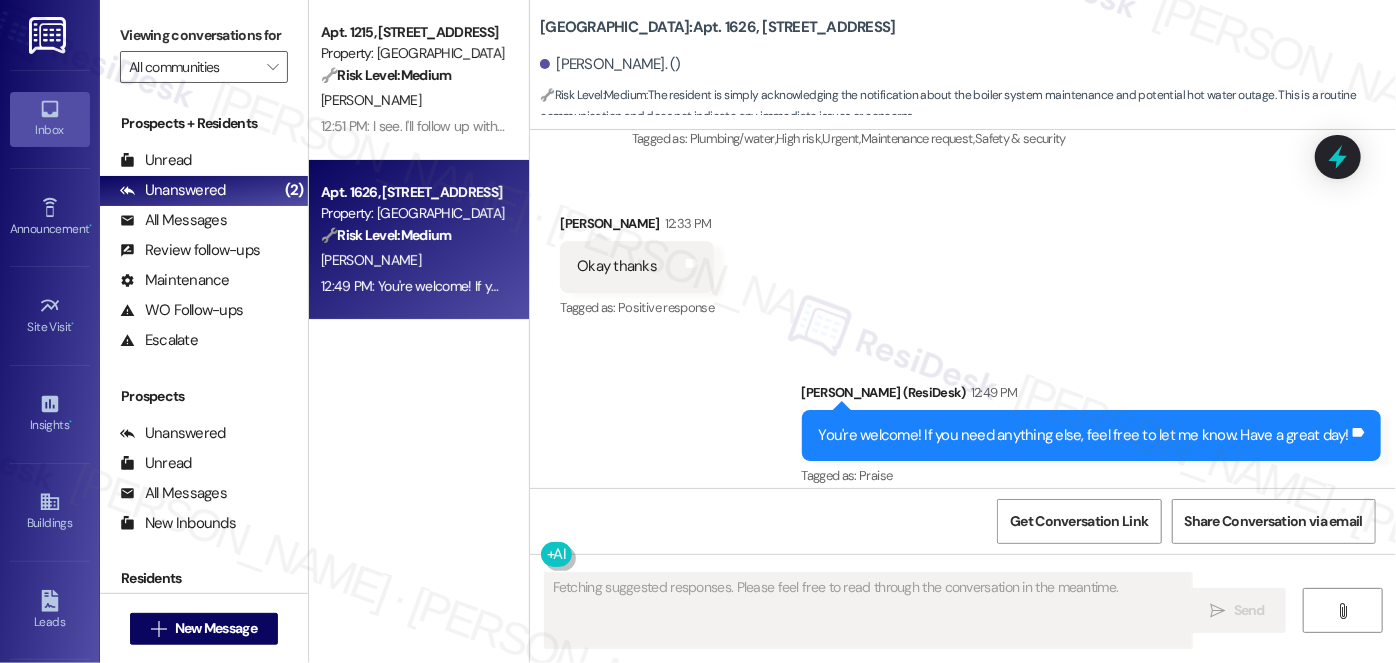 type 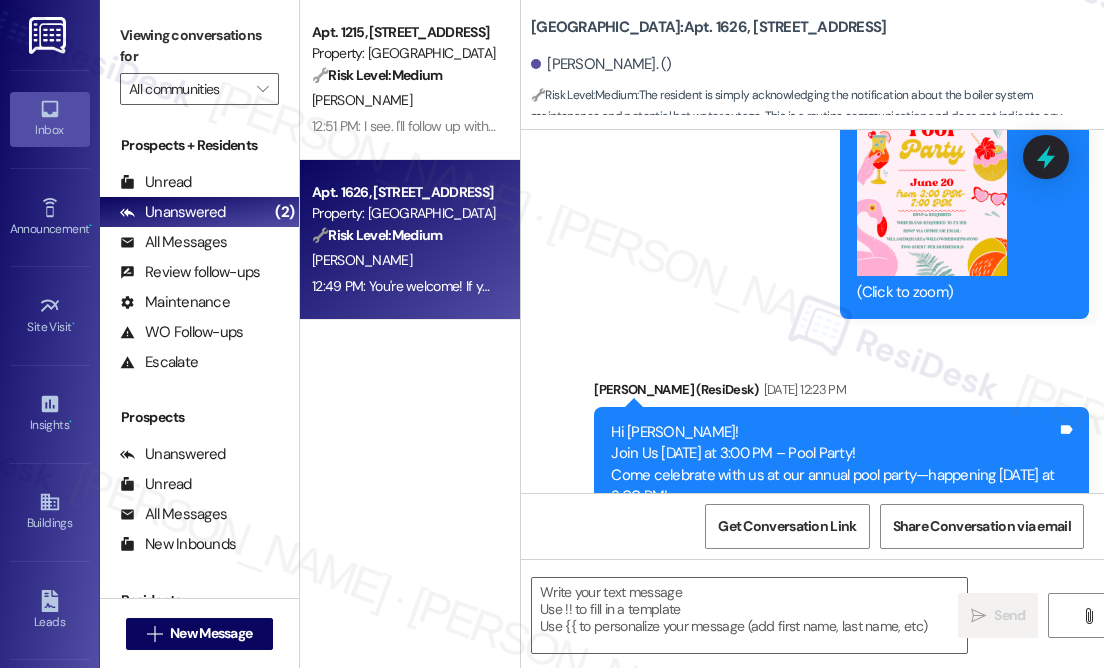 scroll, scrollTop: 29794, scrollLeft: 0, axis: vertical 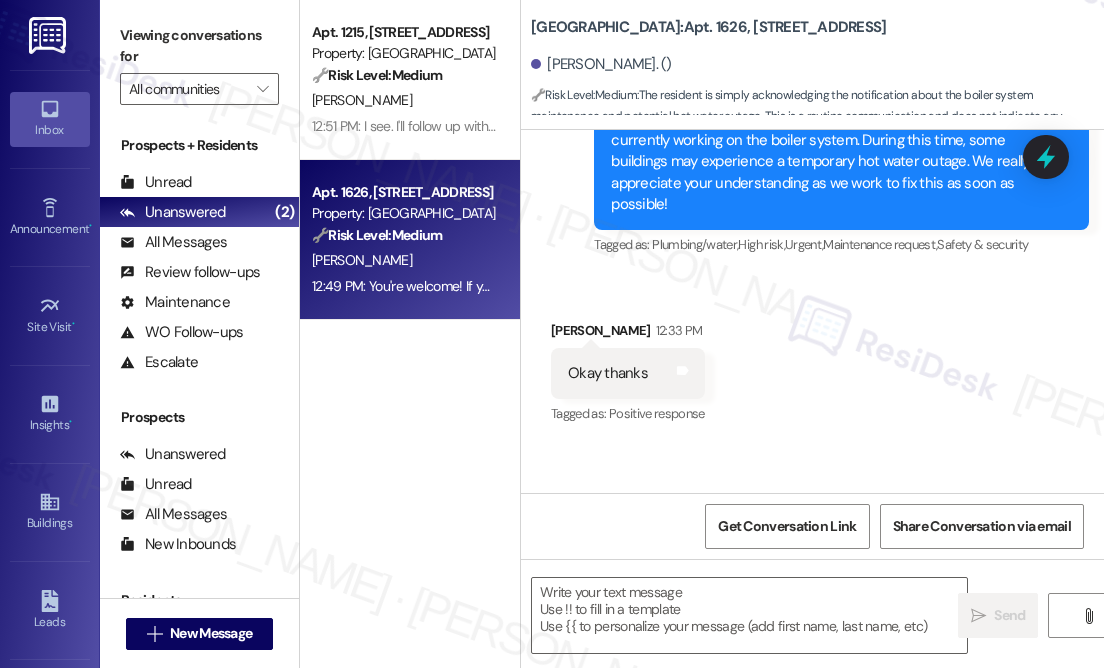 drag, startPoint x: 1003, startPoint y: 198, endPoint x: 930, endPoint y: 214, distance: 74.73286 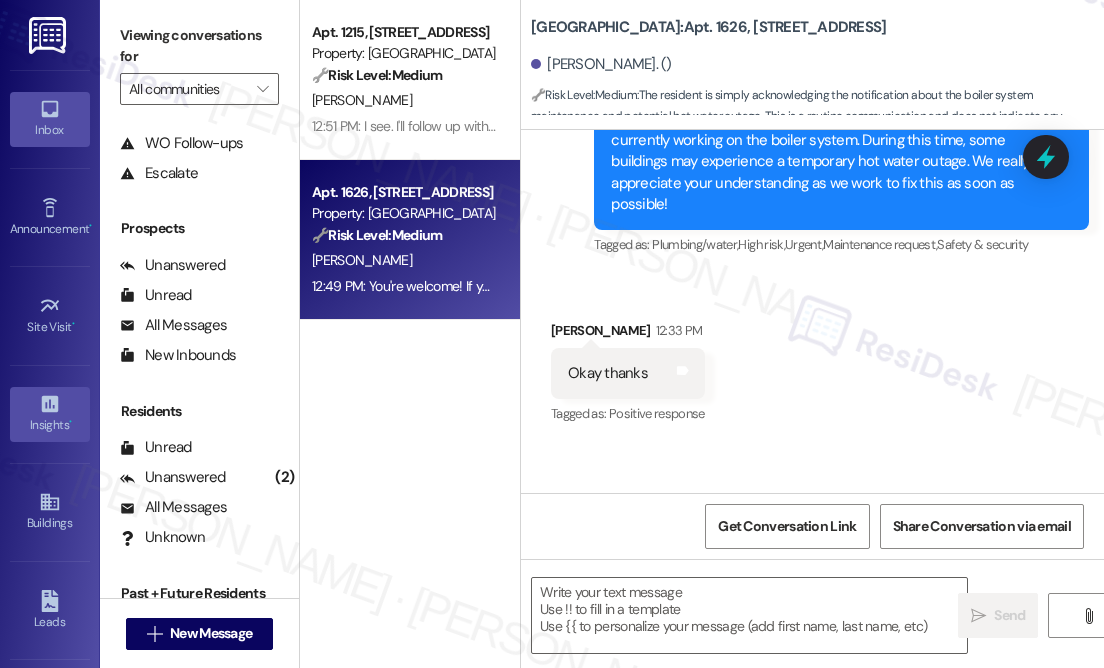 scroll, scrollTop: 234, scrollLeft: 0, axis: vertical 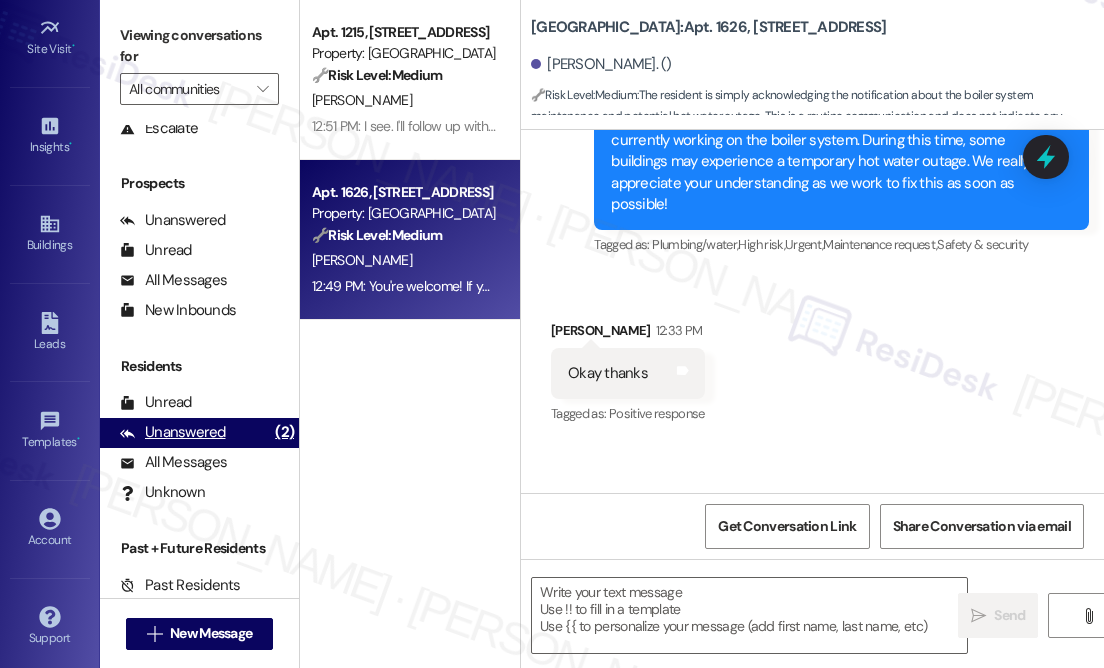 click on "Unanswered (2)" at bounding box center (199, 433) 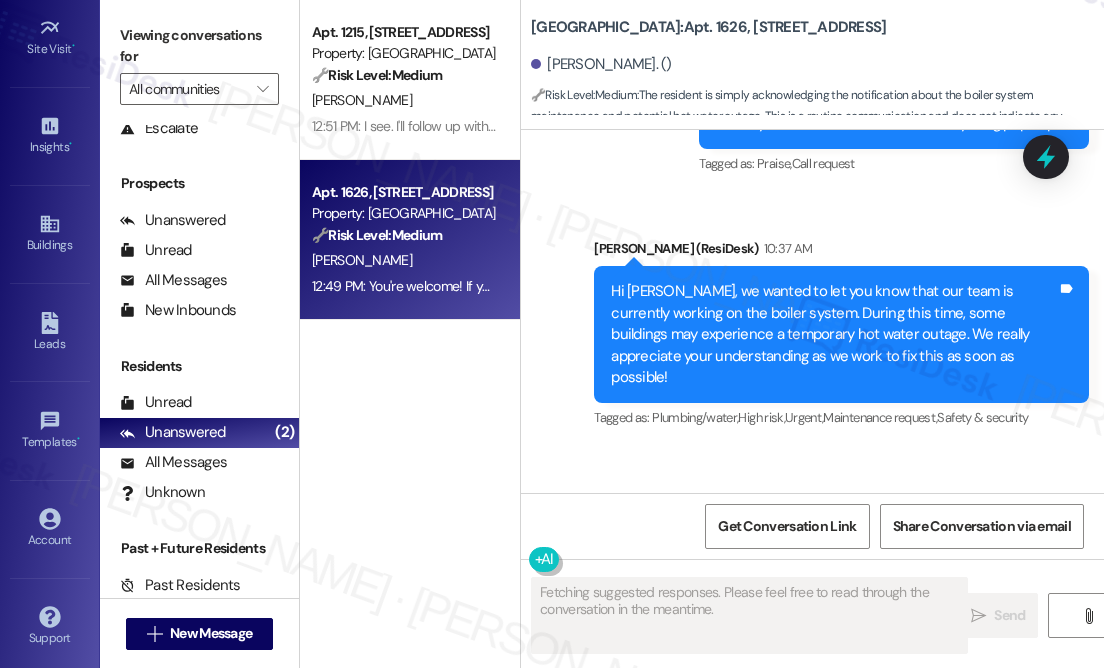 scroll, scrollTop: 29619, scrollLeft: 0, axis: vertical 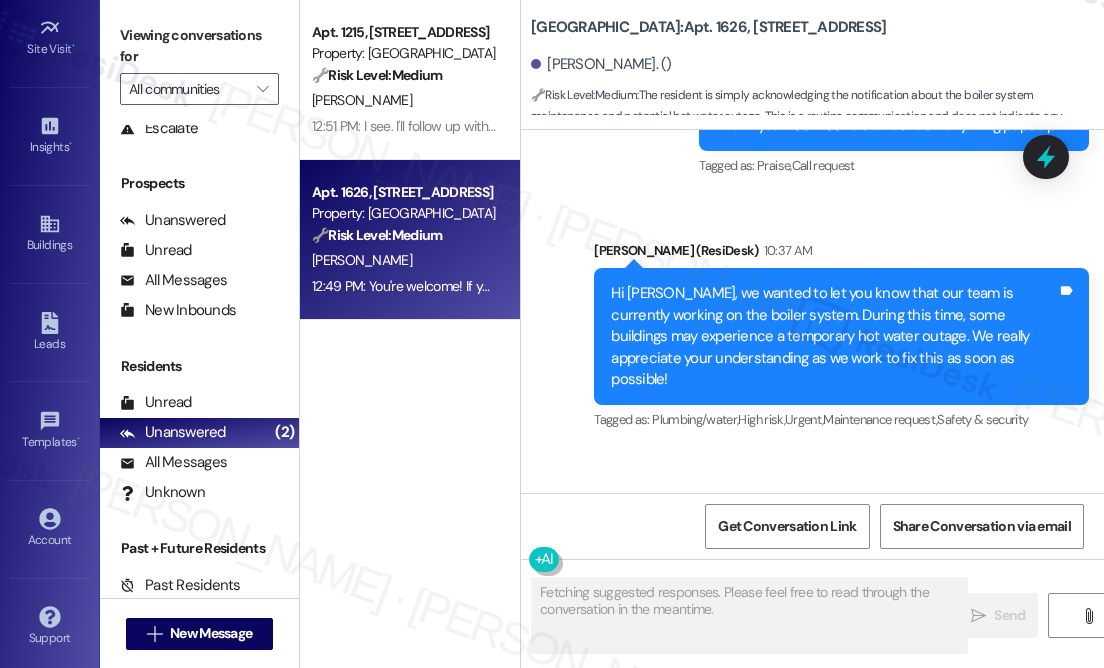 click on "12:49 PM: You're welcome! If you need anything else, feel free to let me know. Have a great day! 12:49 PM: You're welcome! If you need anything else, feel free to let me know. Have a great day!" at bounding box center [587, 286] 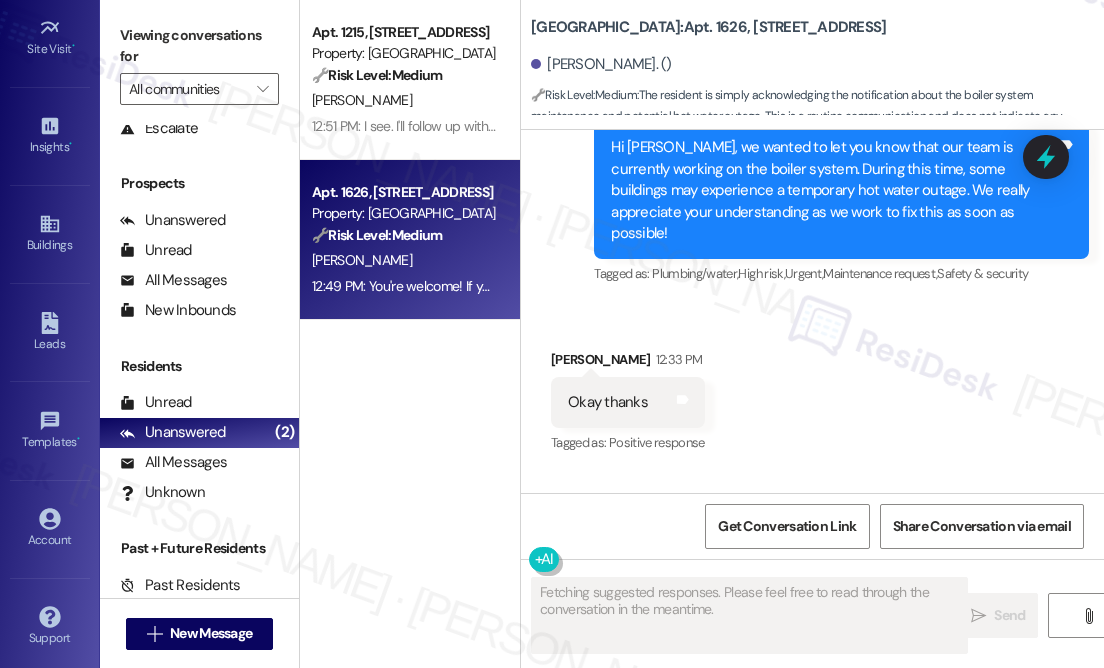 scroll, scrollTop: 29810, scrollLeft: 0, axis: vertical 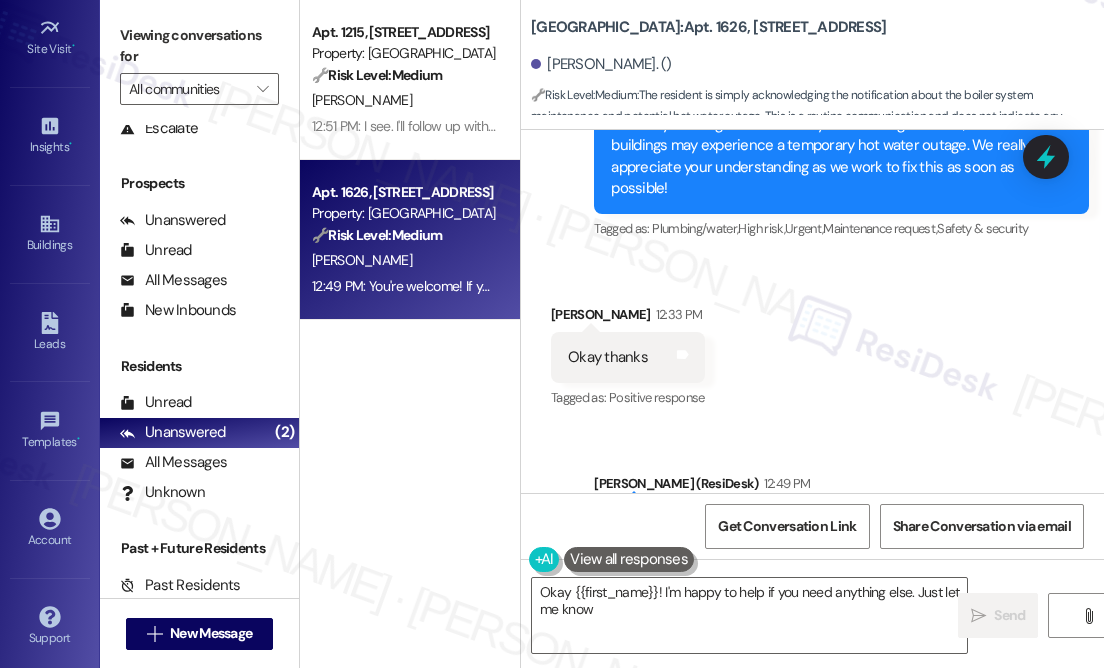 type on "Okay {{first_name}}! I'm happy to help if you need anything else. Just let me know!" 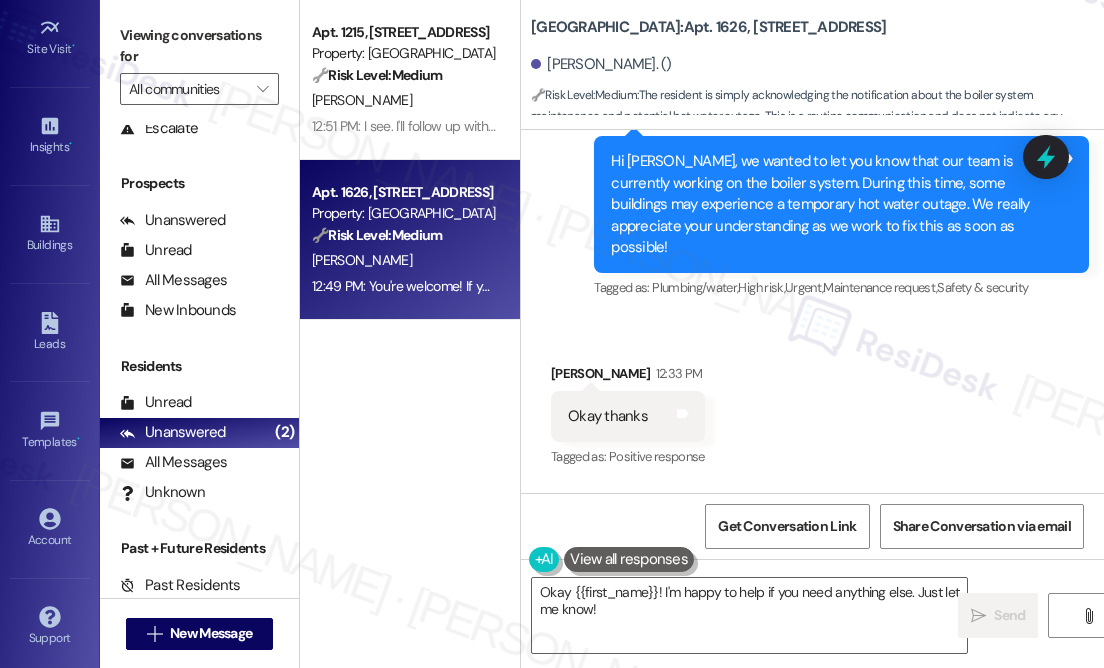 scroll, scrollTop: 29629, scrollLeft: 0, axis: vertical 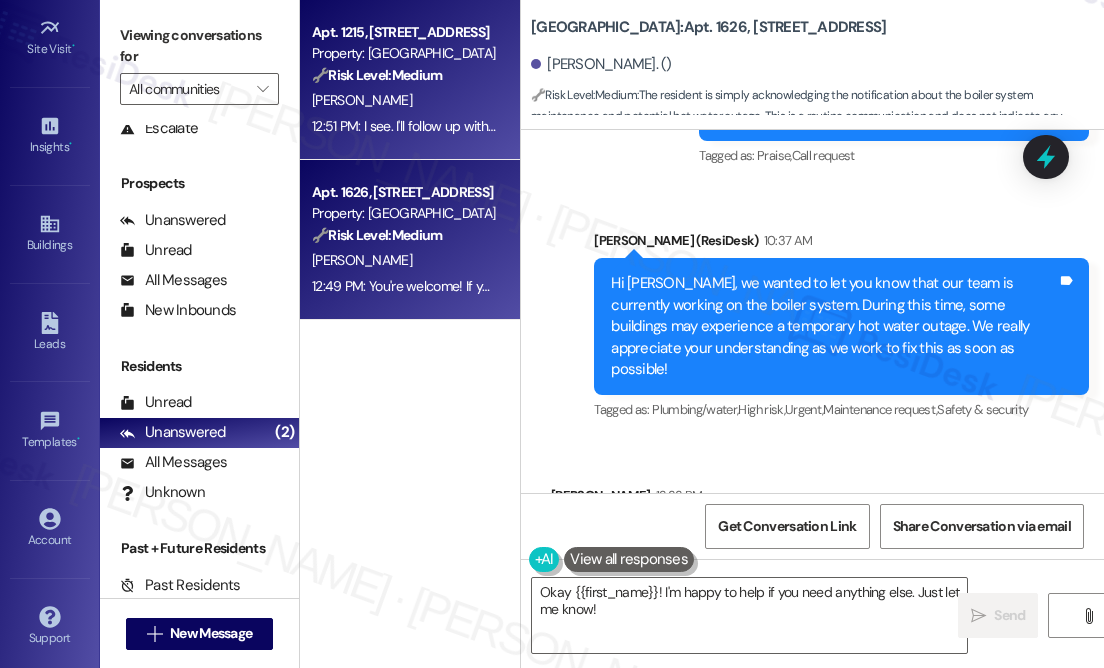 click on "12:51 PM: I see. I'll follow up with our site team to get an update for you. I appreciate your patience. 12:51 PM: I see. I'll follow up with our site team to get an update for you. I appreciate your patience." at bounding box center [592, 126] 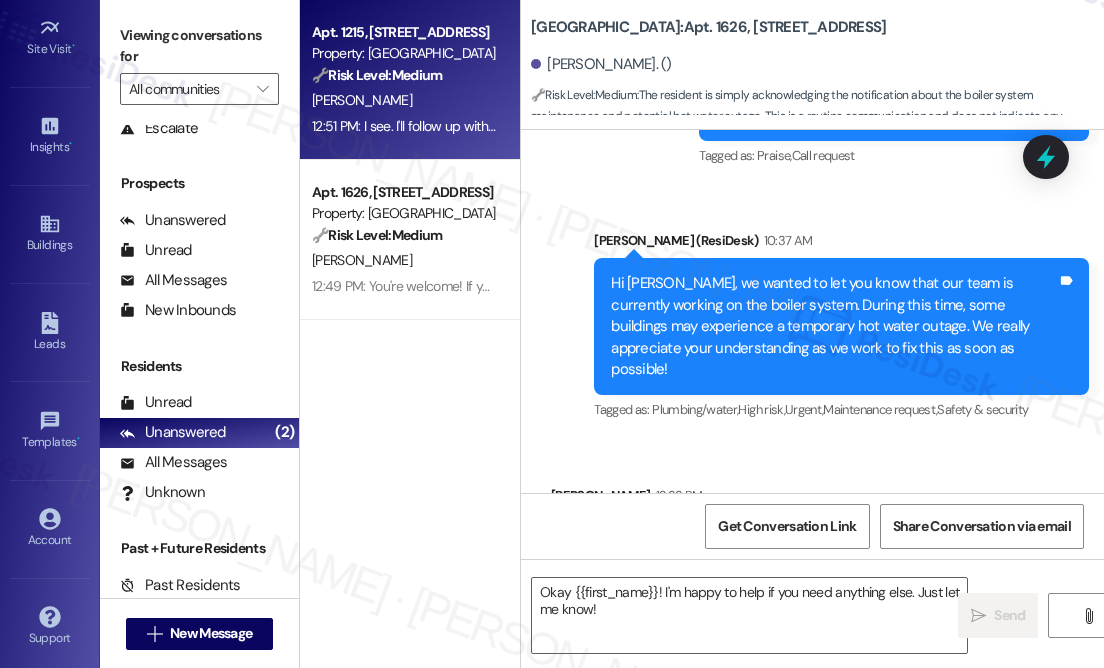 type on "Fetching suggested responses. Please feel free to read through the conversation in the meantime." 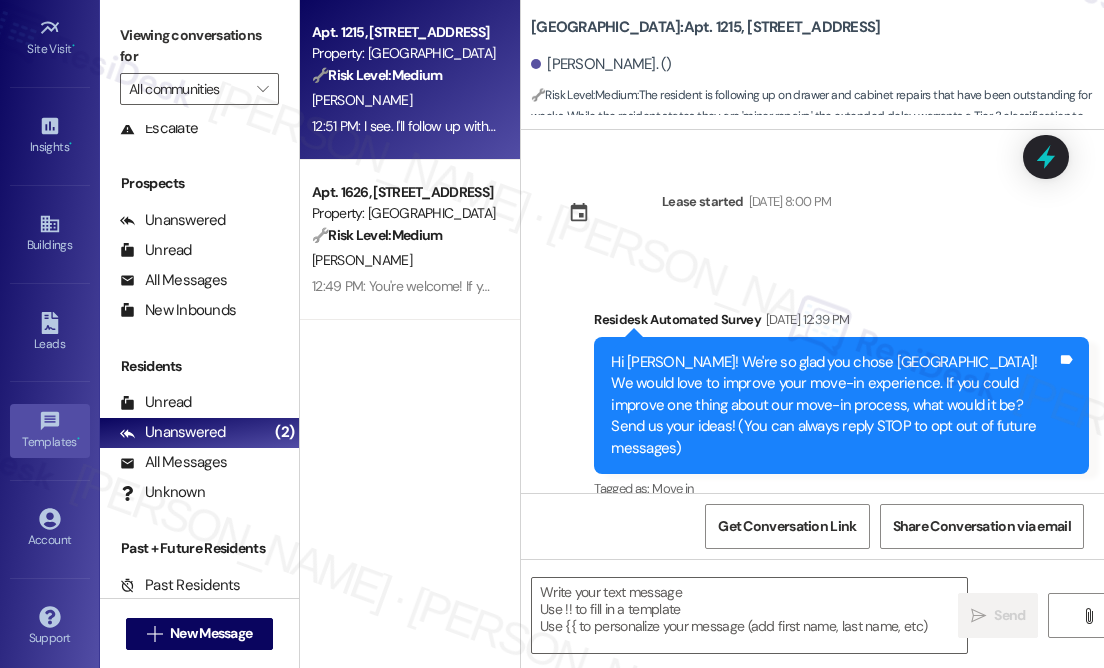 type on "Fetching suggested responses. Please feel free to read through the conversation in the meantime." 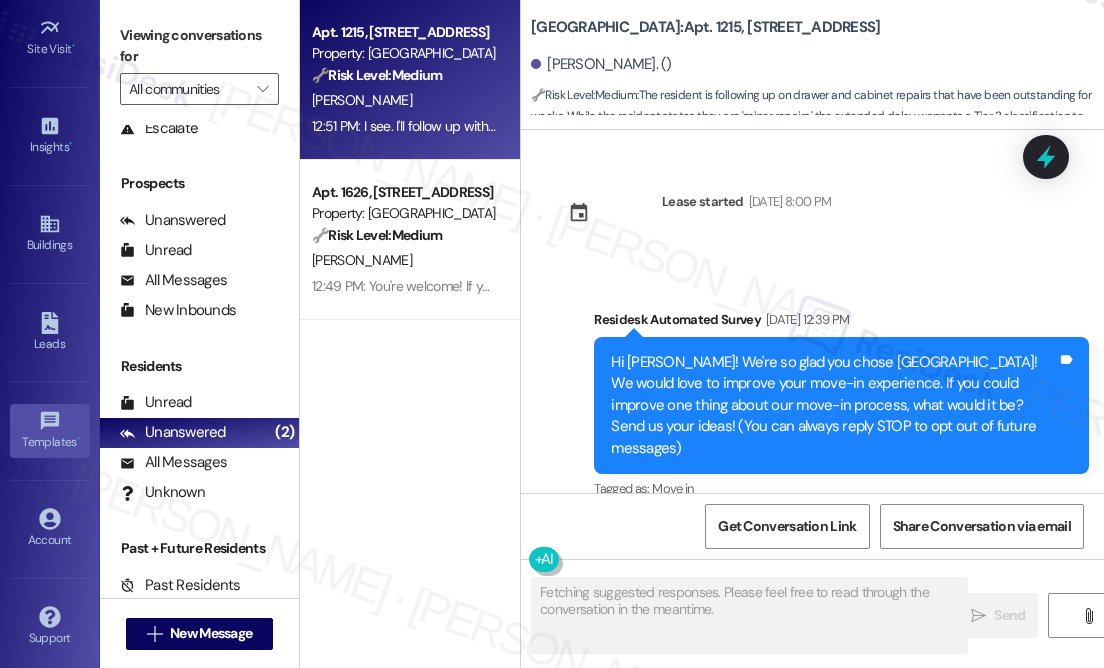 scroll, scrollTop: 17674, scrollLeft: 0, axis: vertical 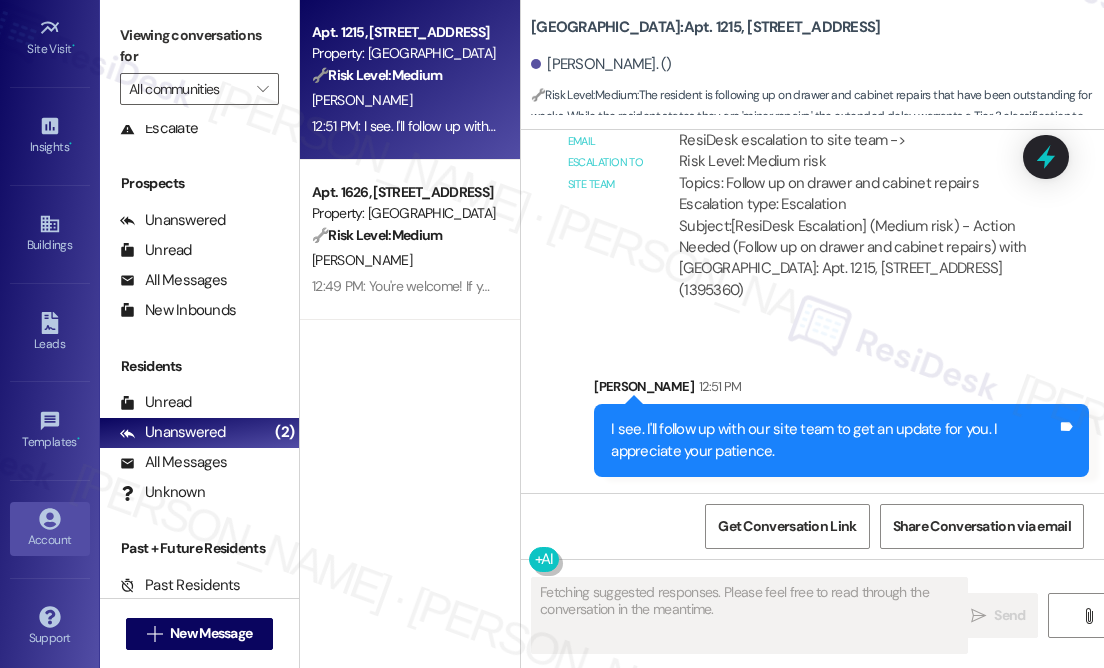 click 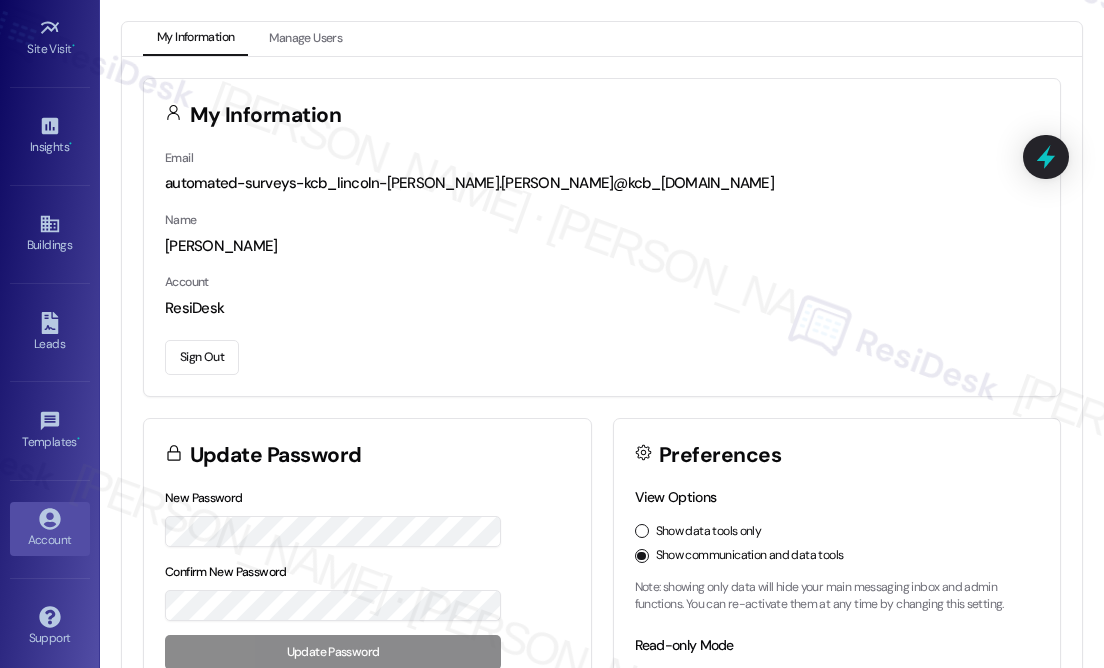 click on "Sign Out" at bounding box center [202, 357] 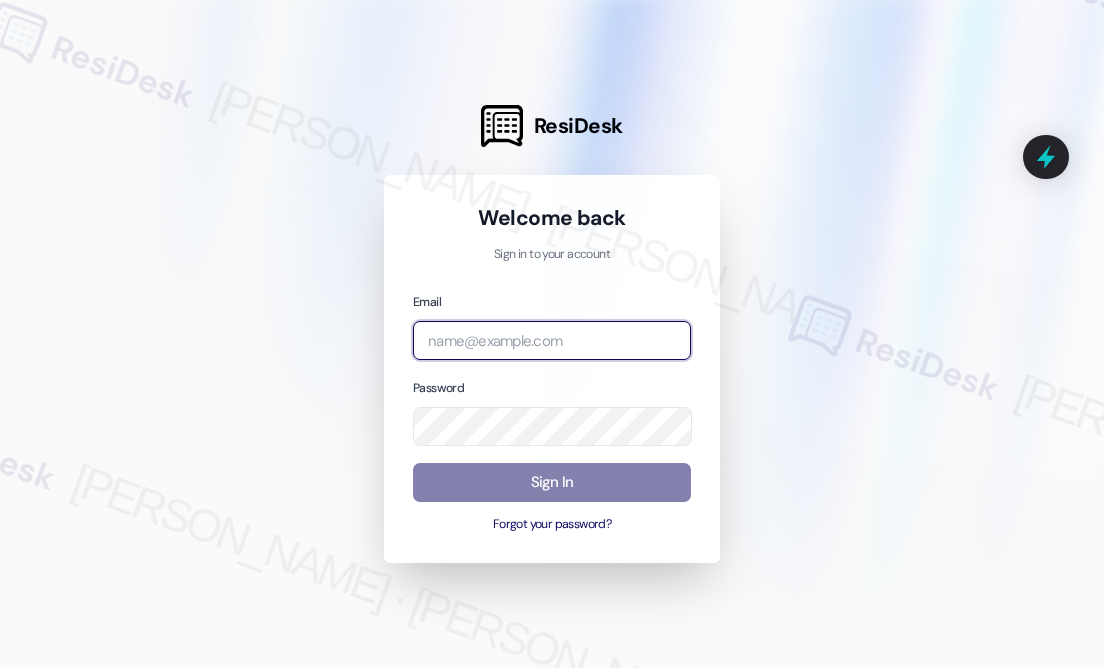 click at bounding box center [552, 340] 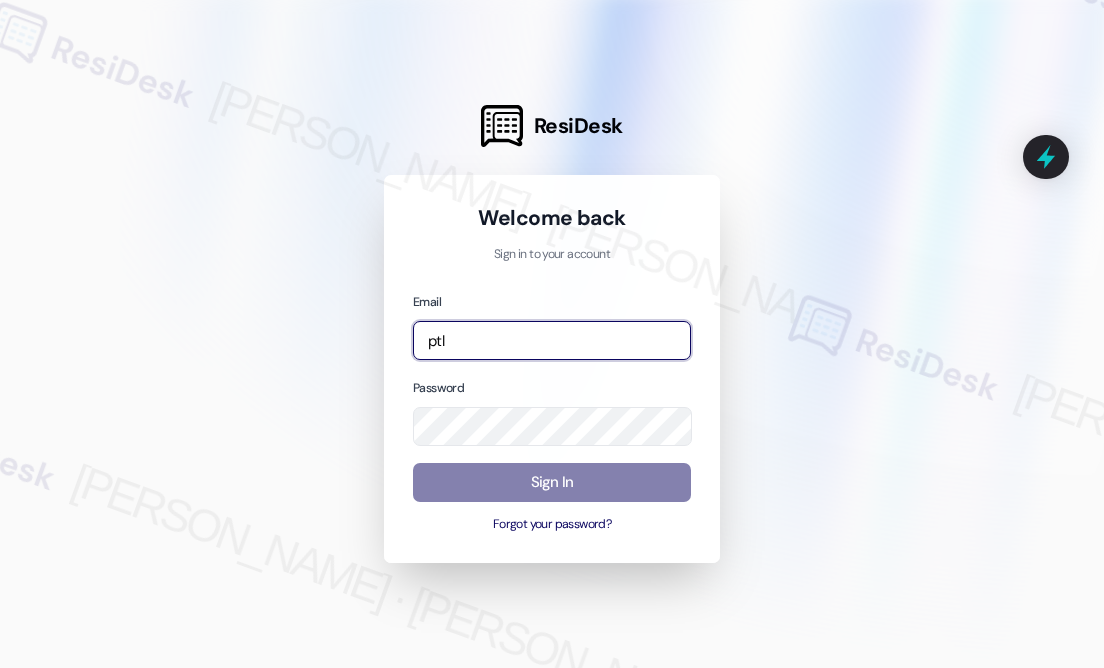 type on "[EMAIL_ADDRESS][PERSON_NAME][PERSON_NAME][DOMAIN_NAME]" 